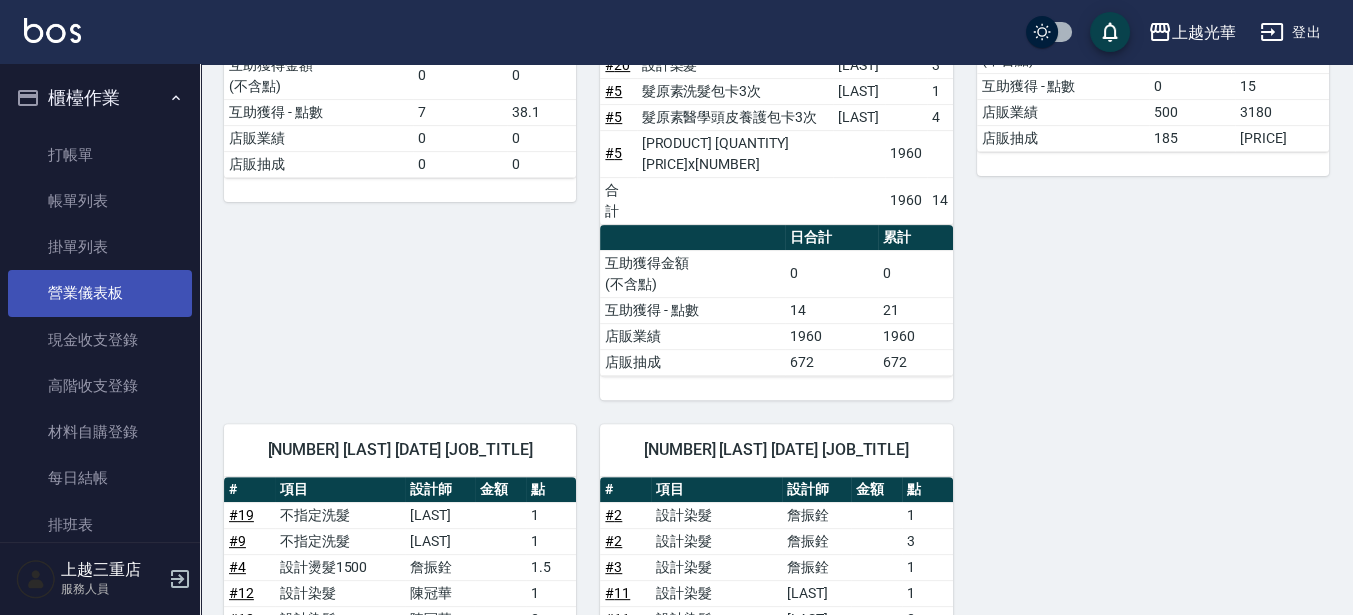 scroll, scrollTop: 885, scrollLeft: 0, axis: vertical 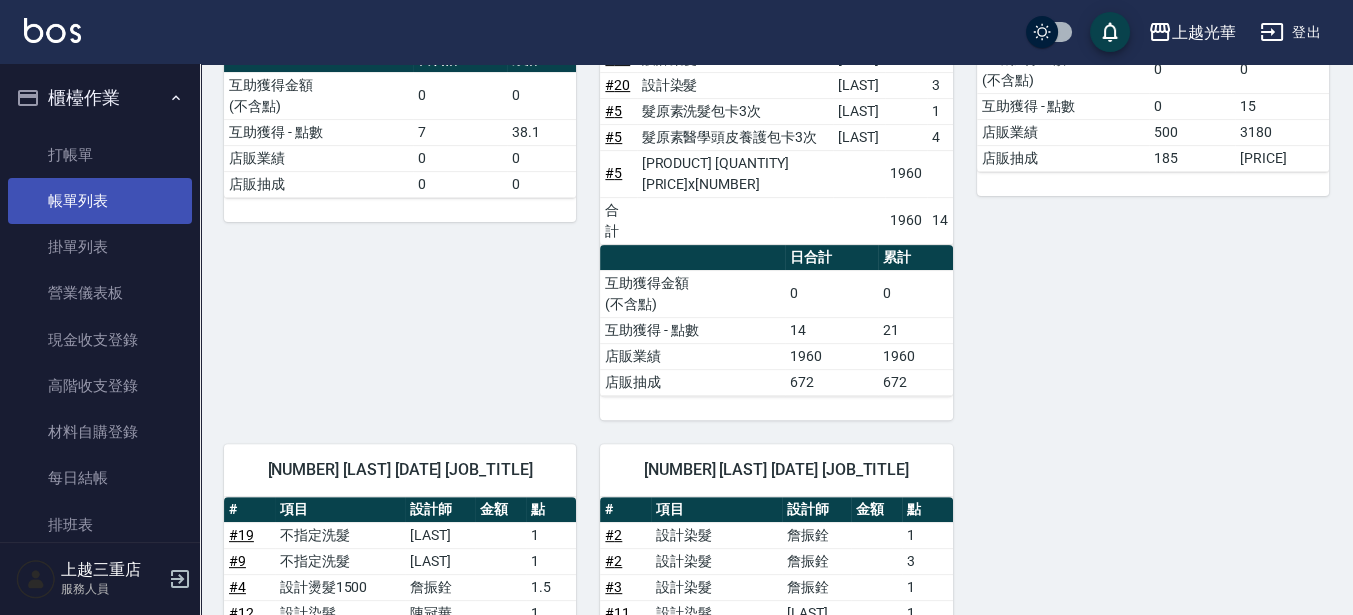 click on "帳單列表" at bounding box center [100, 201] 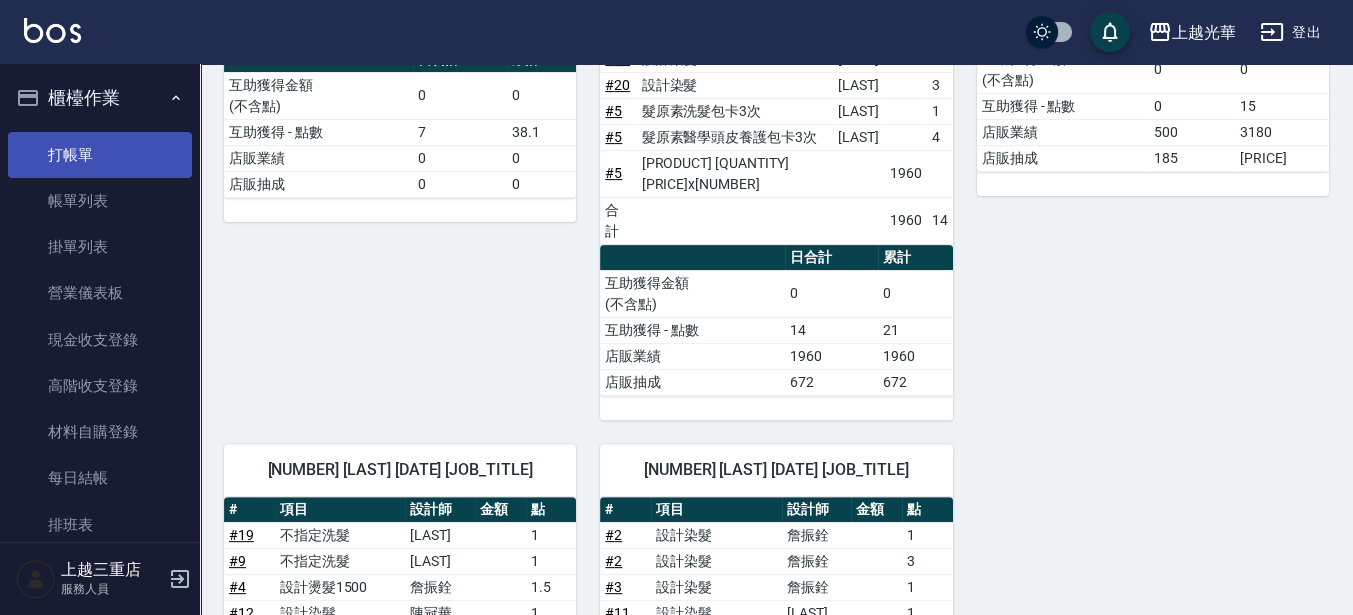 click on "打帳單" at bounding box center (100, 155) 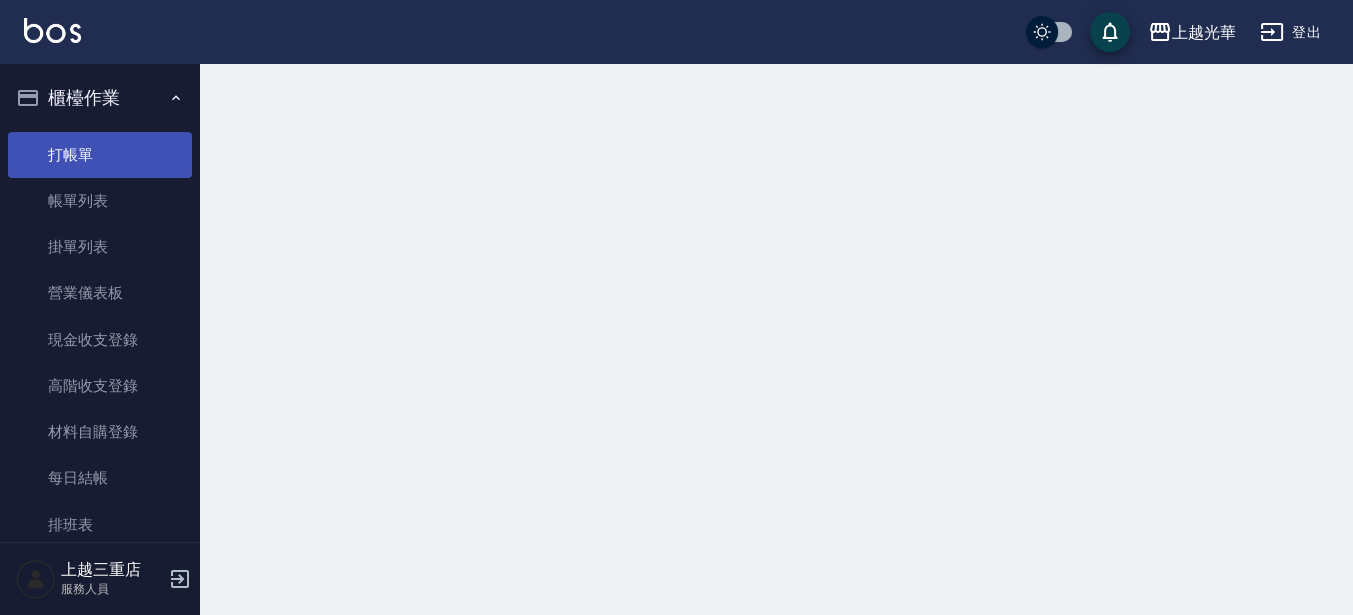 scroll, scrollTop: 0, scrollLeft: 0, axis: both 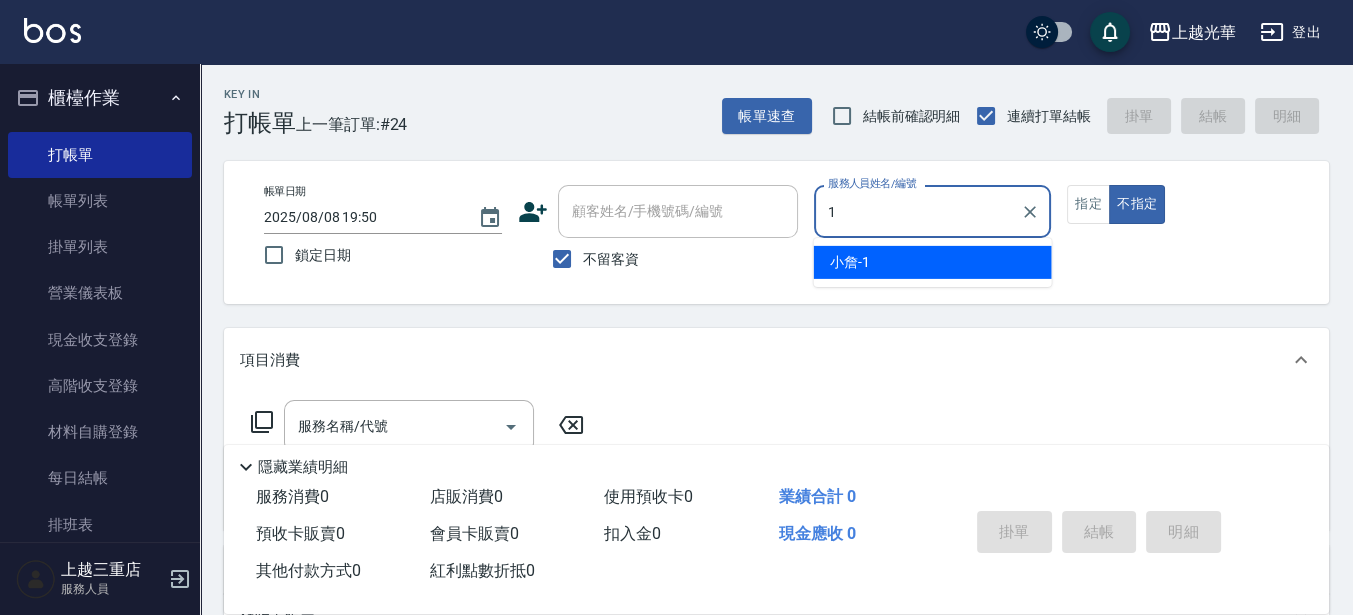 type on "小詹-1" 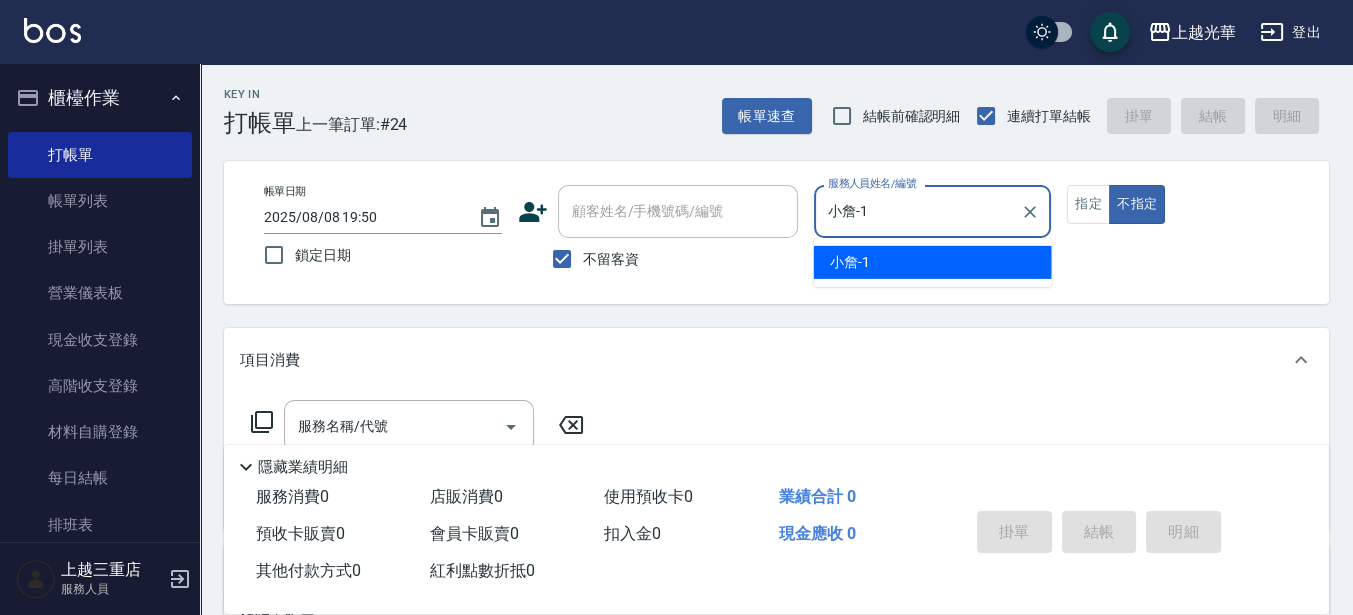 type on "false" 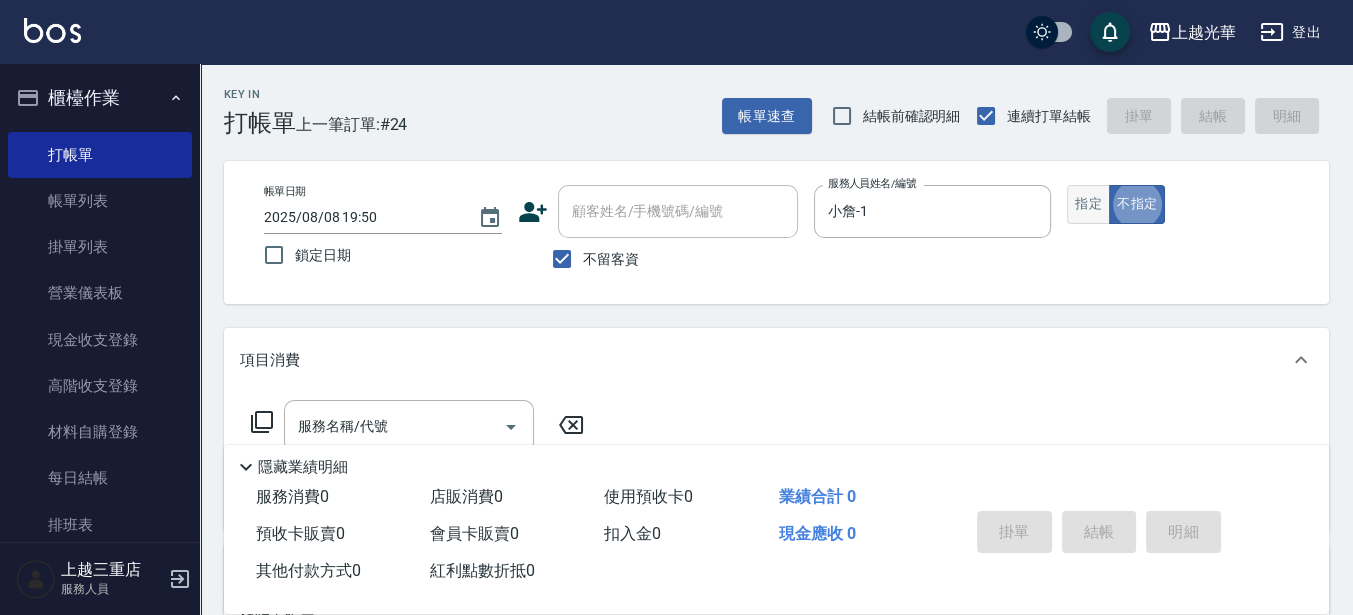 click on "指定" at bounding box center (1088, 204) 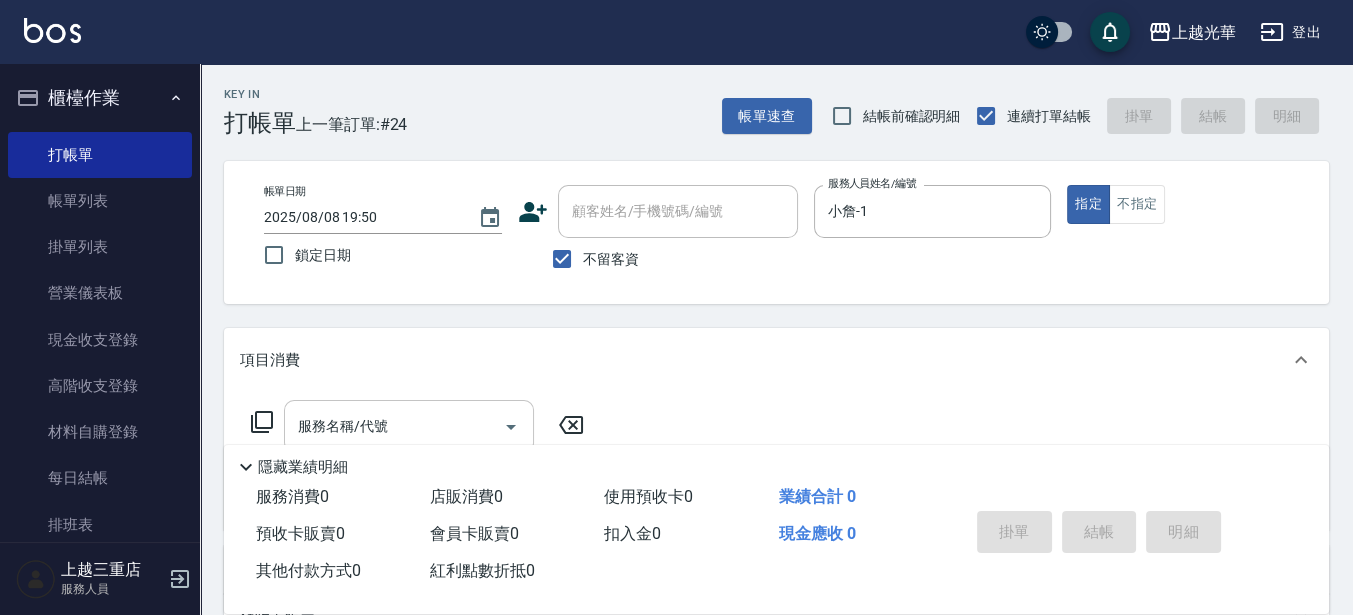 click on "服務名稱/代號" at bounding box center (409, 426) 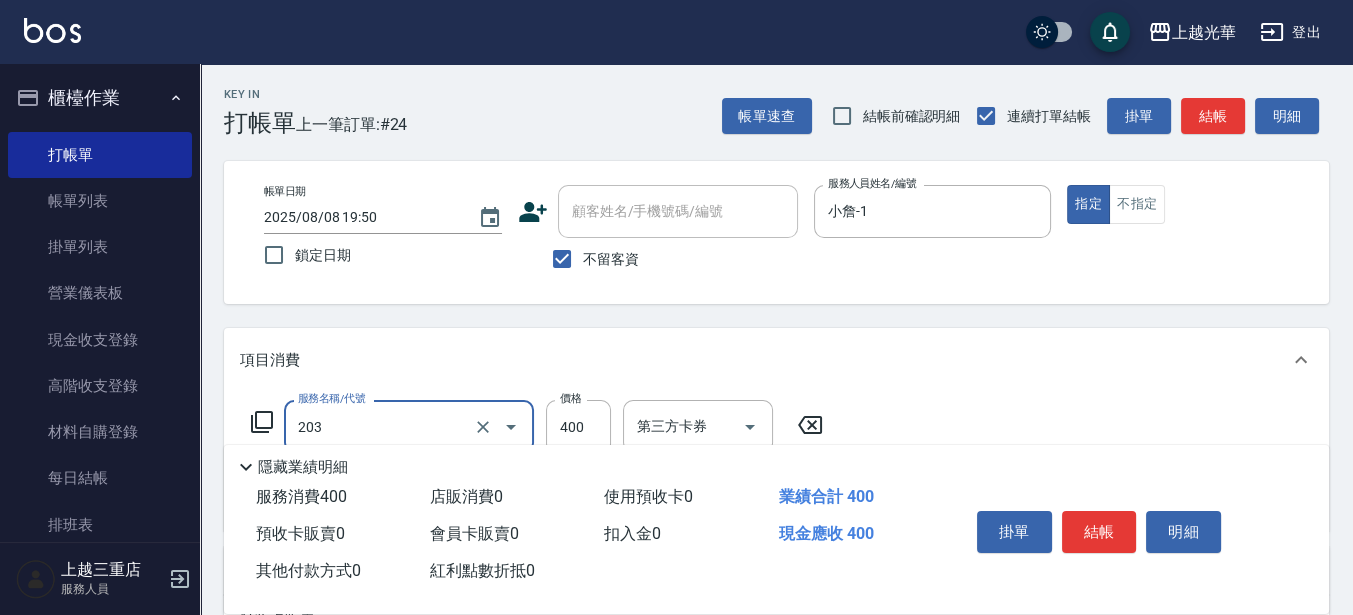 type on "指定單剪(203)" 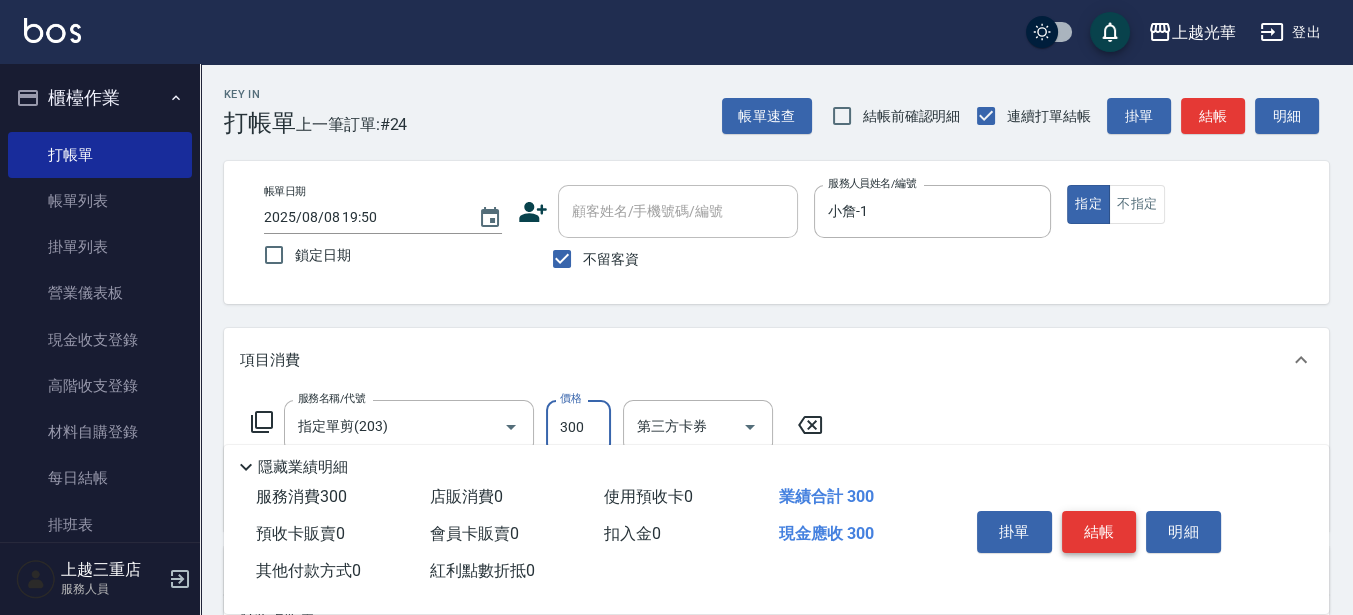 type on "300" 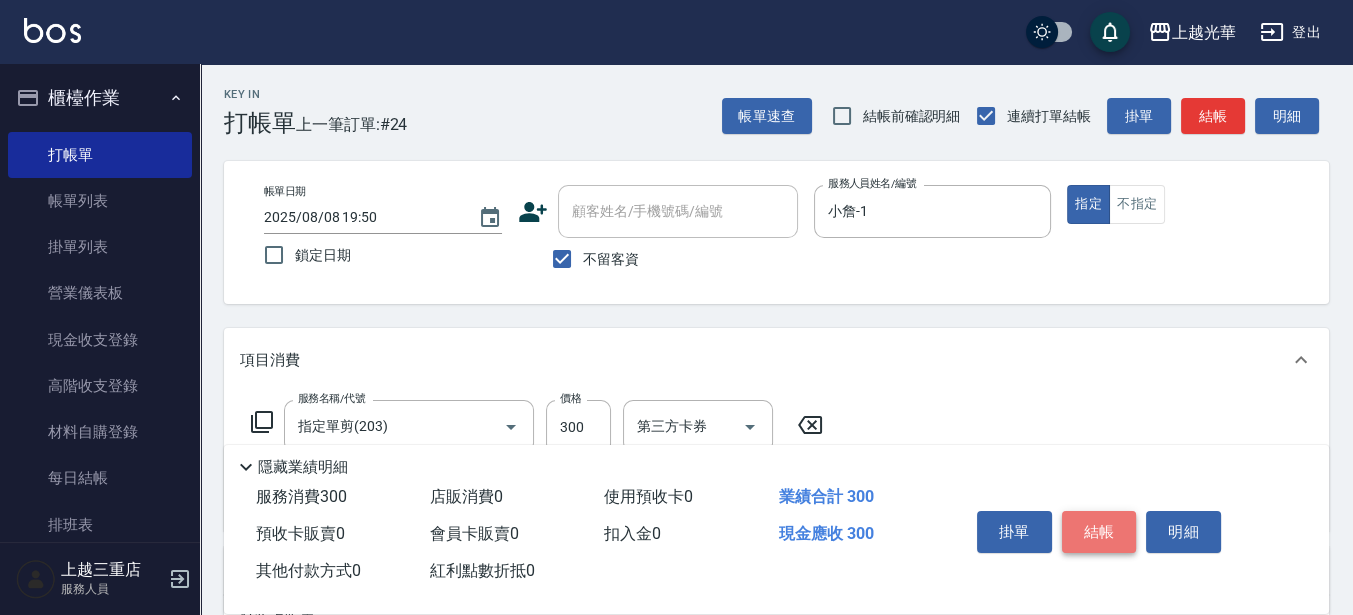 click on "結帳" at bounding box center [1099, 532] 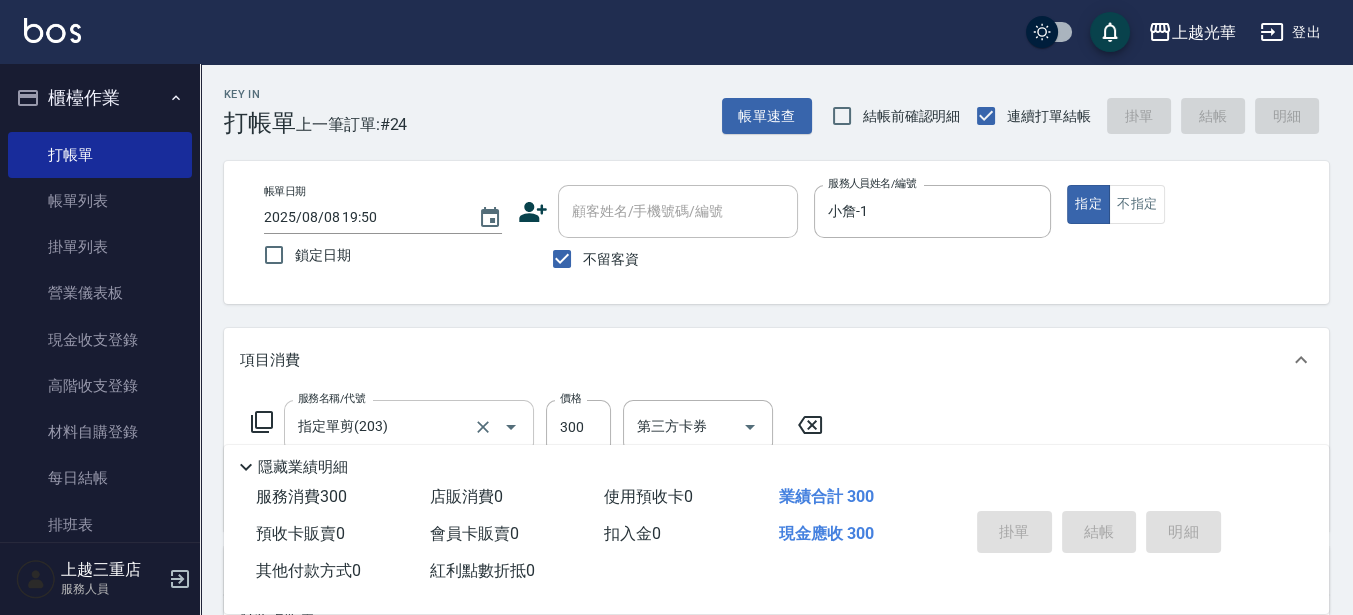 type 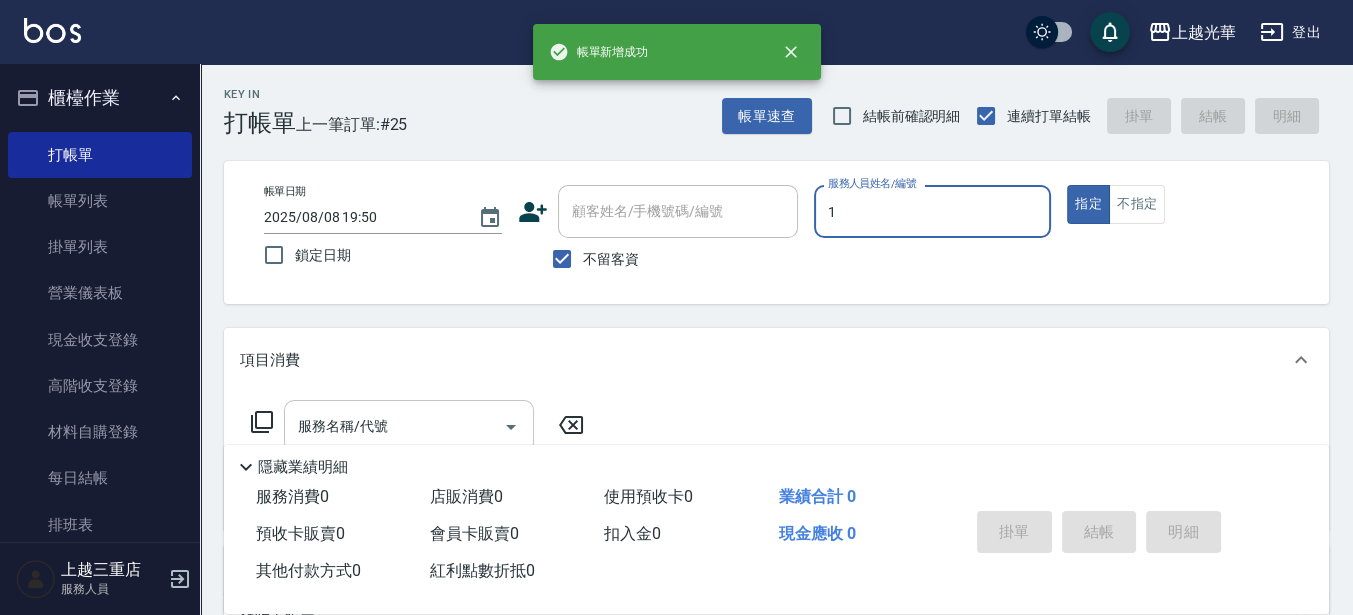 type on "小詹-1" 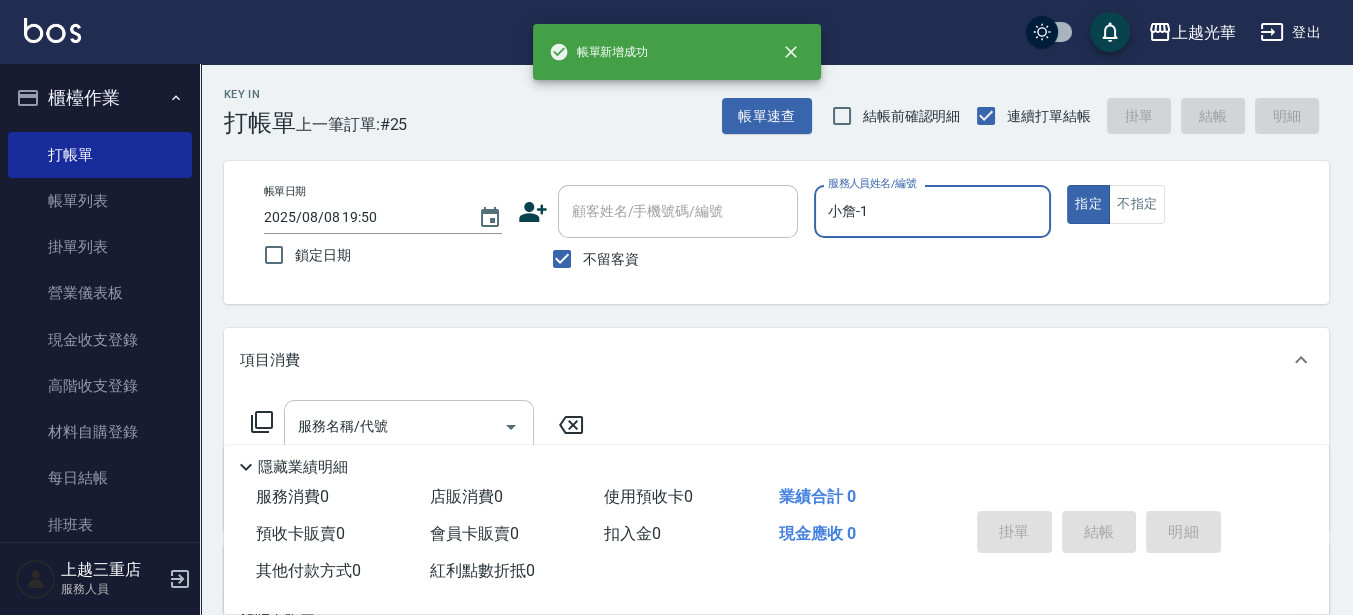 type on "true" 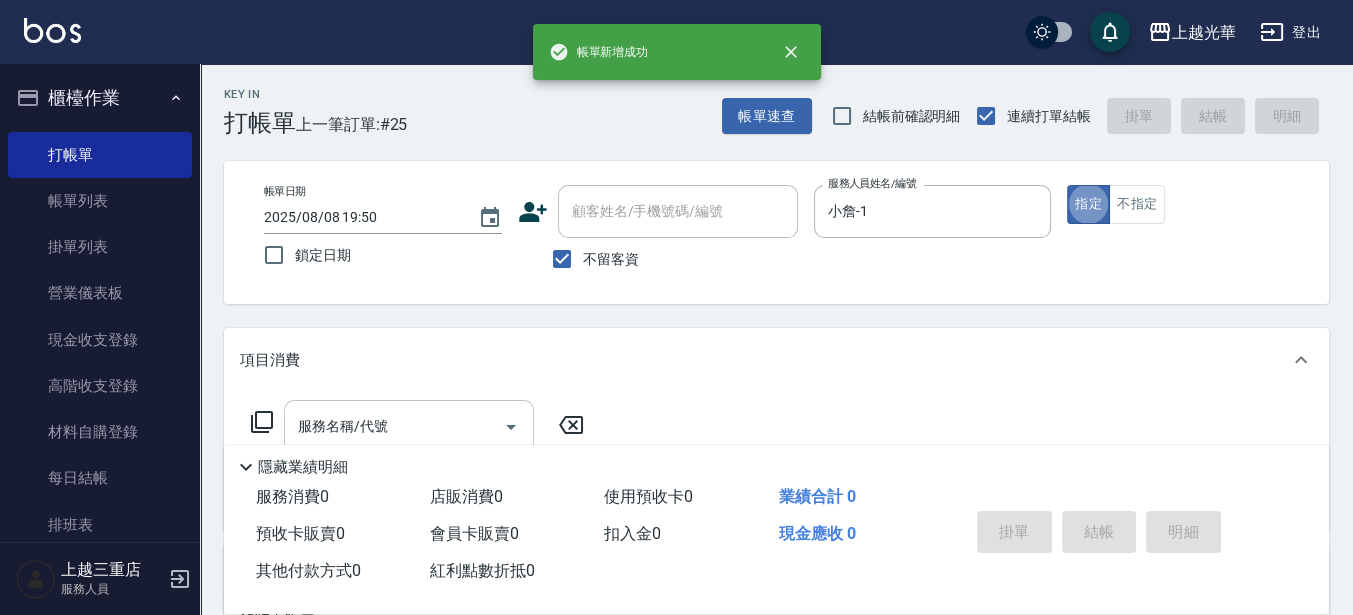 click on "服務名稱/代號" at bounding box center (394, 426) 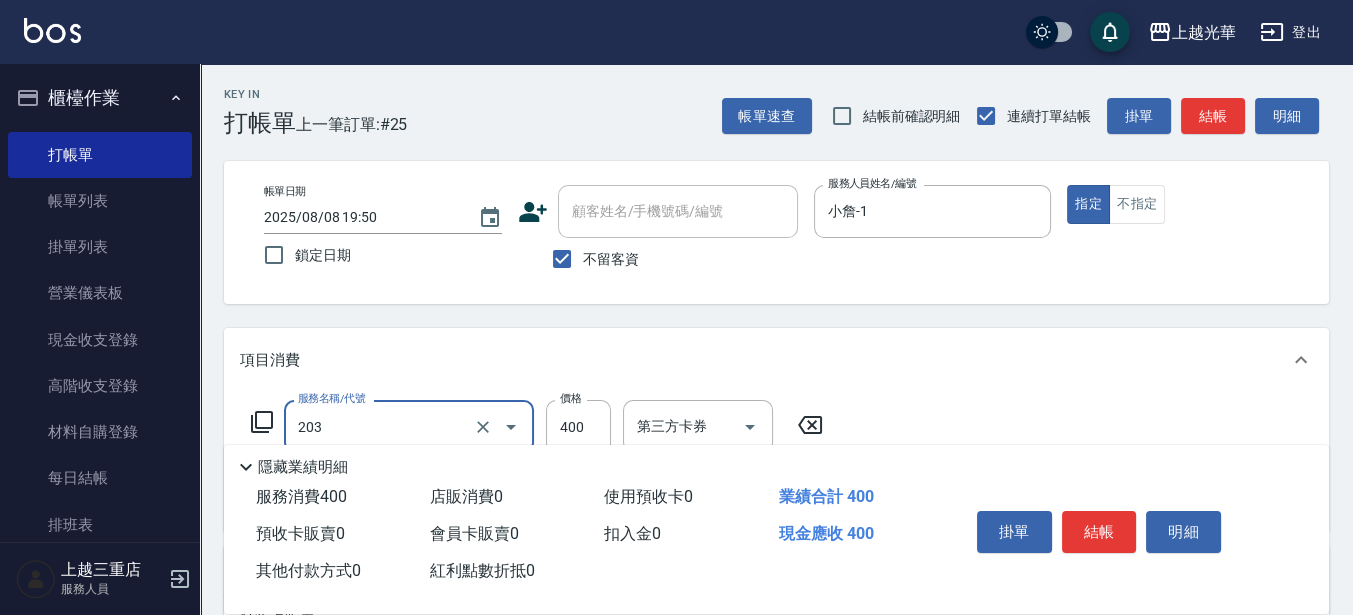type on "指定單剪(203)" 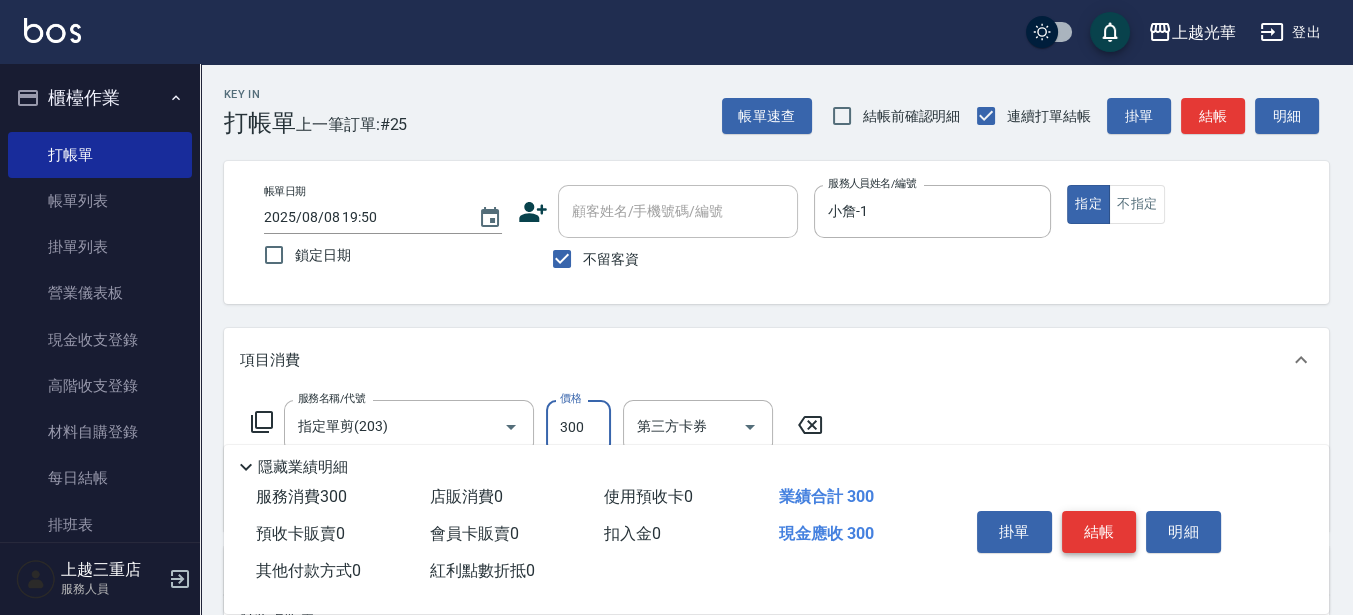 type on "300" 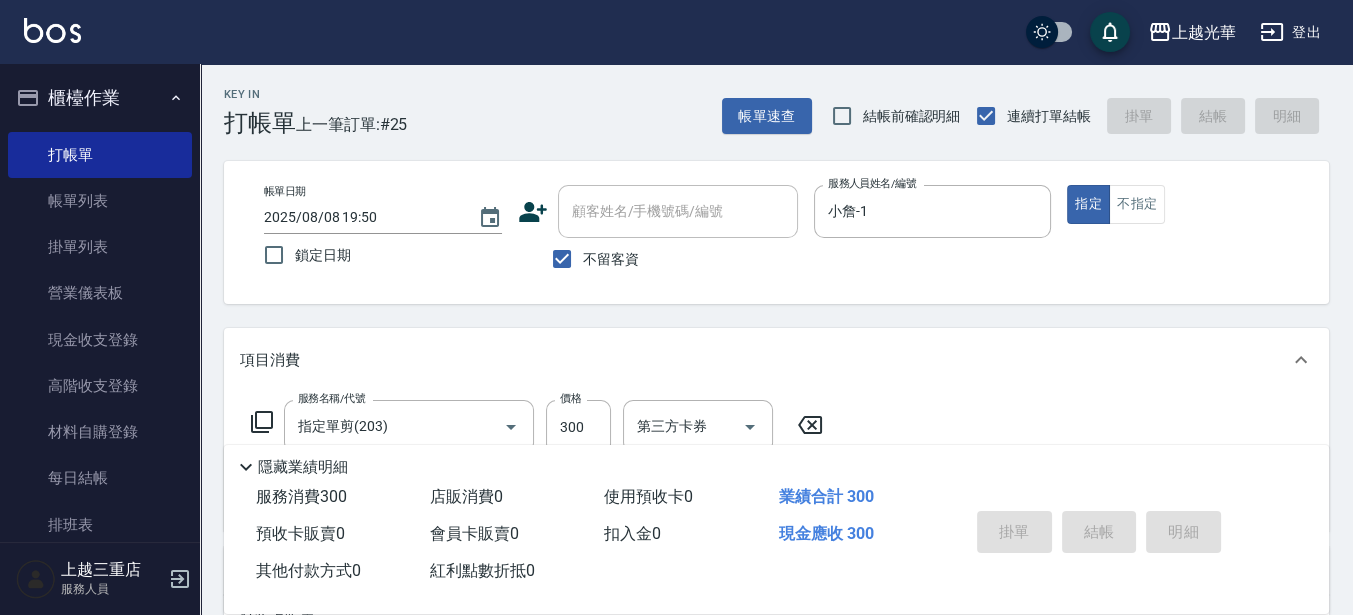 type 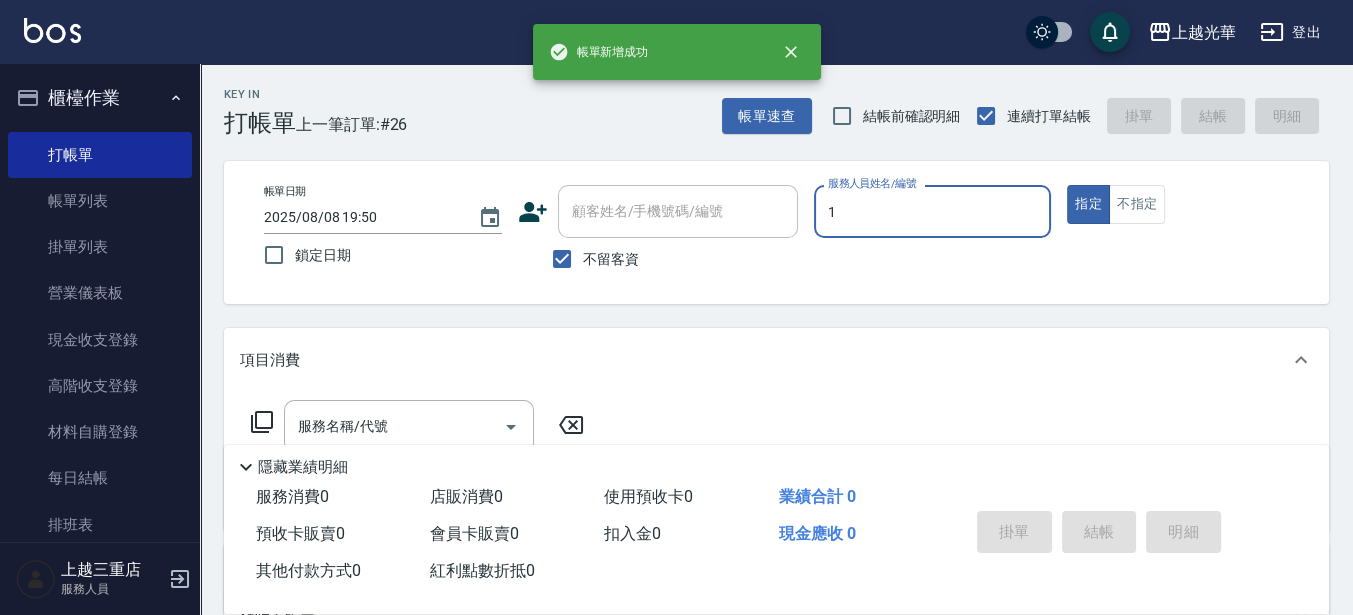 type on "小詹-1" 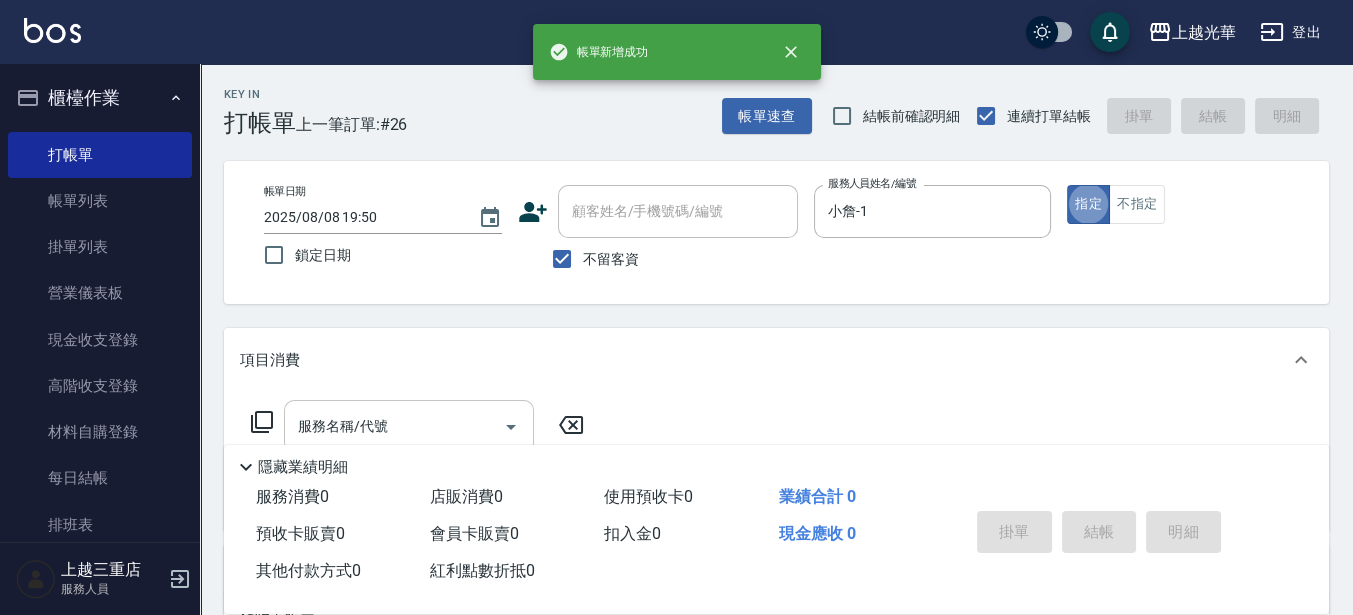click on "服務名稱/代號" at bounding box center (394, 426) 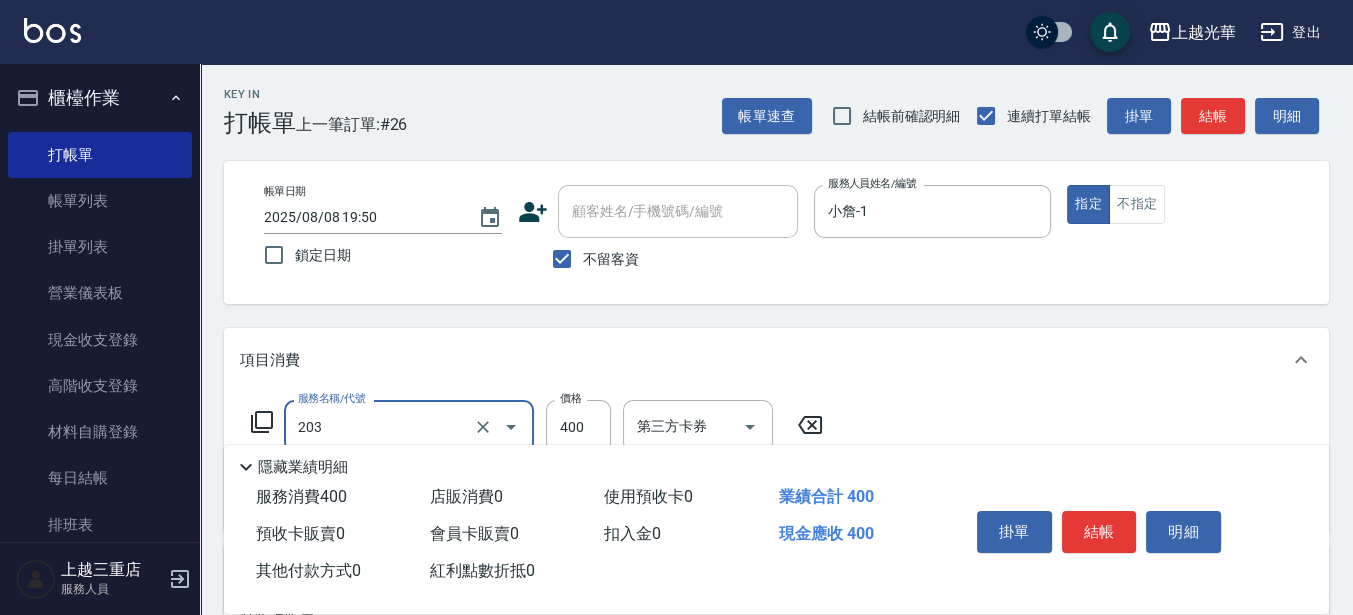 type on "指定單剪(203)" 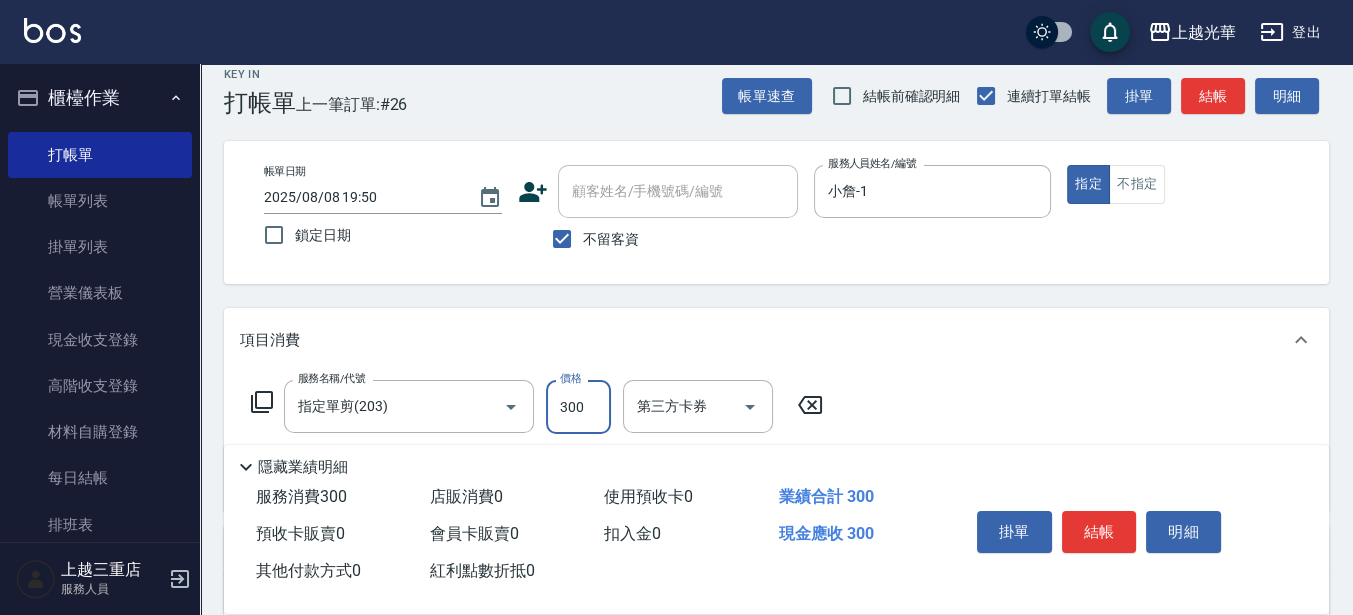 scroll, scrollTop: 250, scrollLeft: 0, axis: vertical 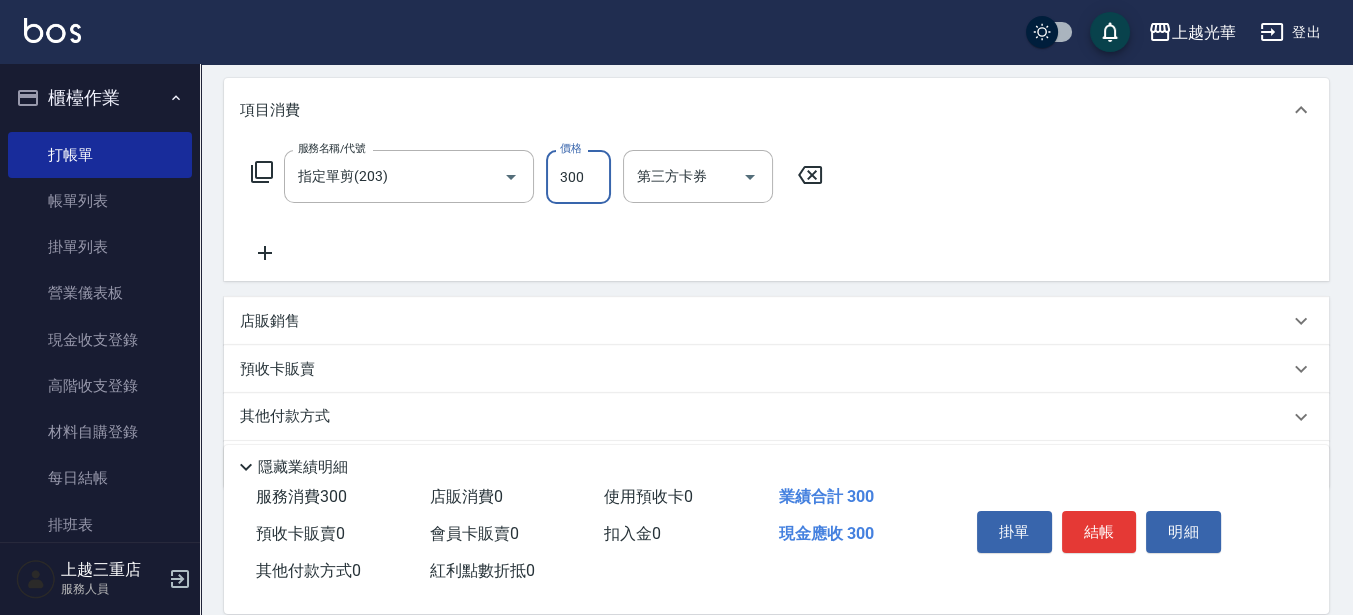 type on "300" 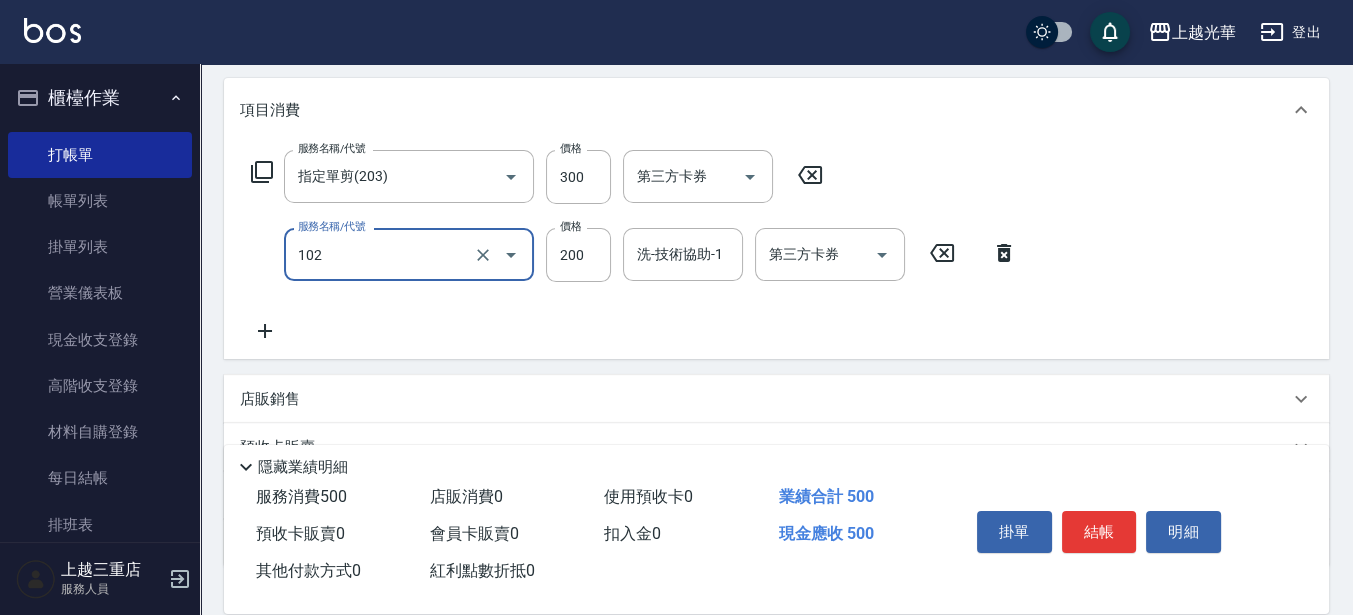 type on "指定洗髮(102)" 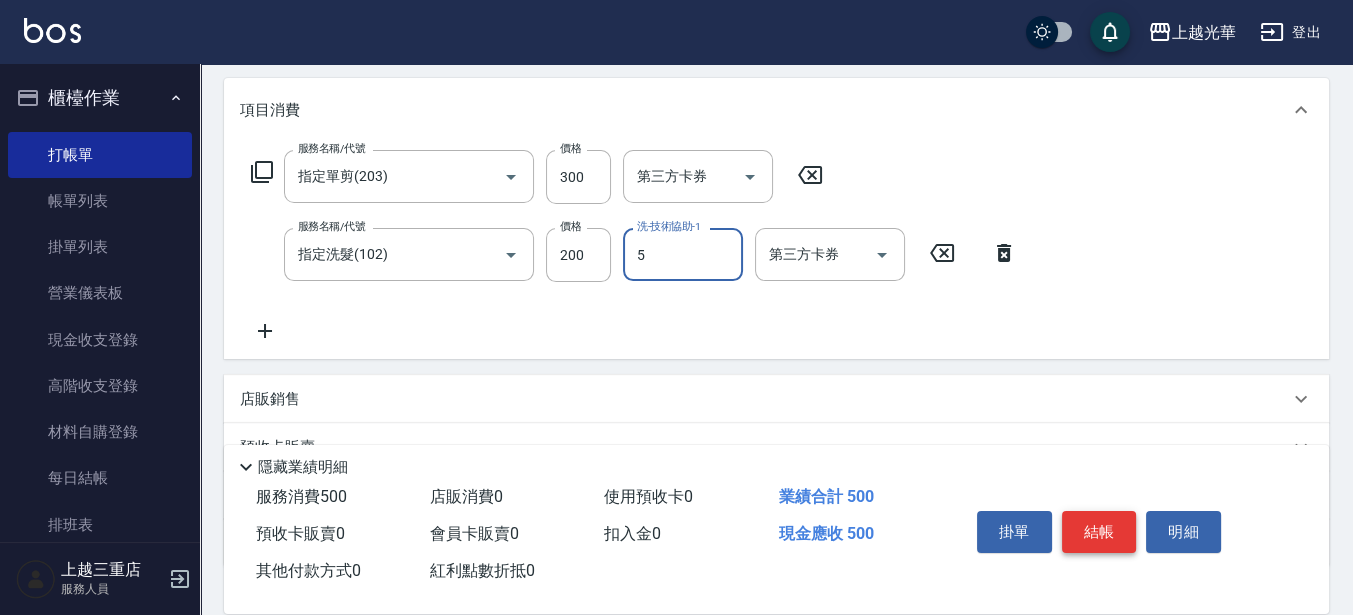 type on "冠華-5" 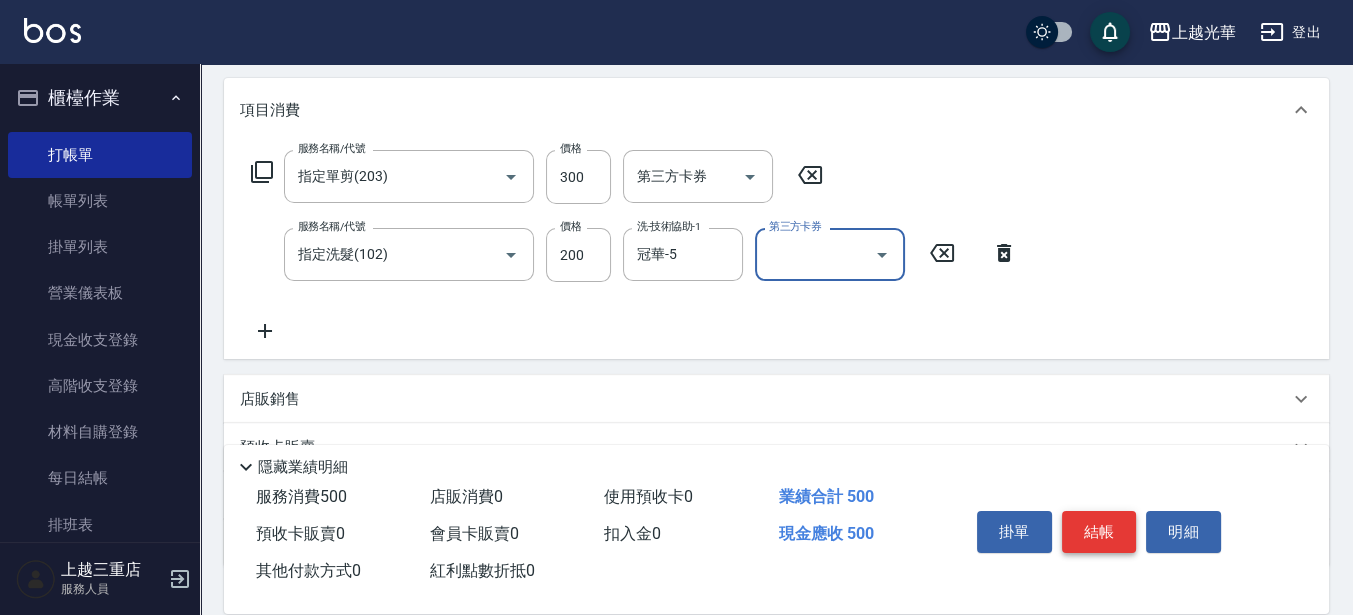 click on "結帳" at bounding box center [1099, 532] 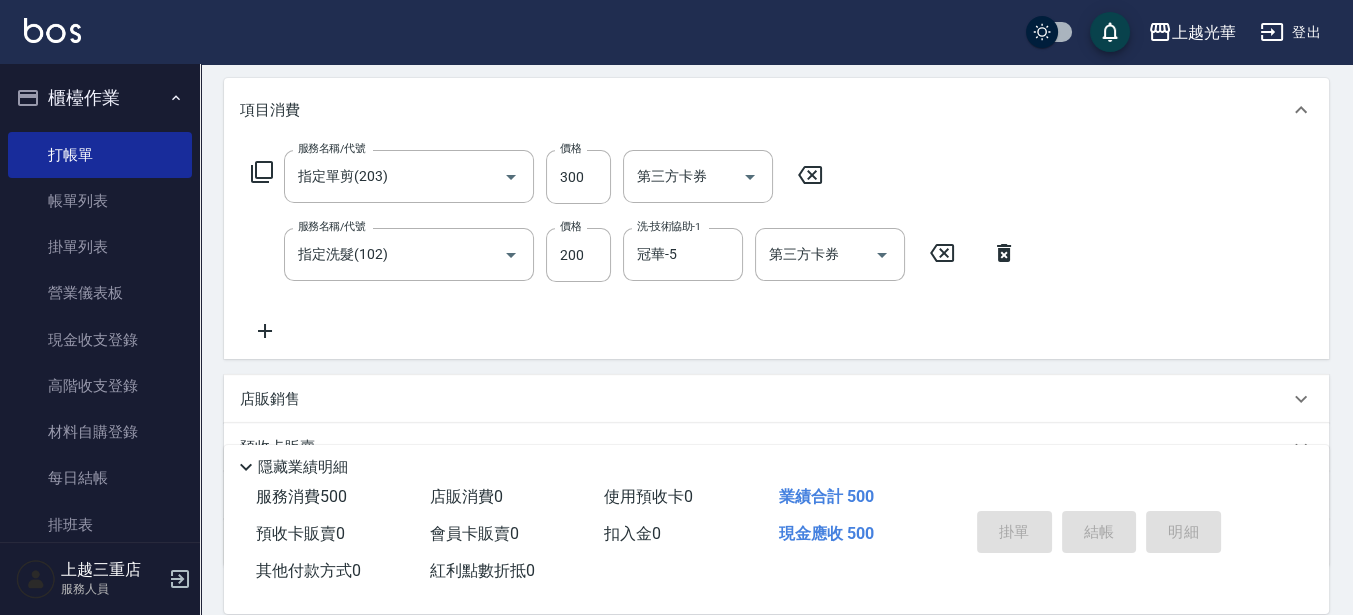 type 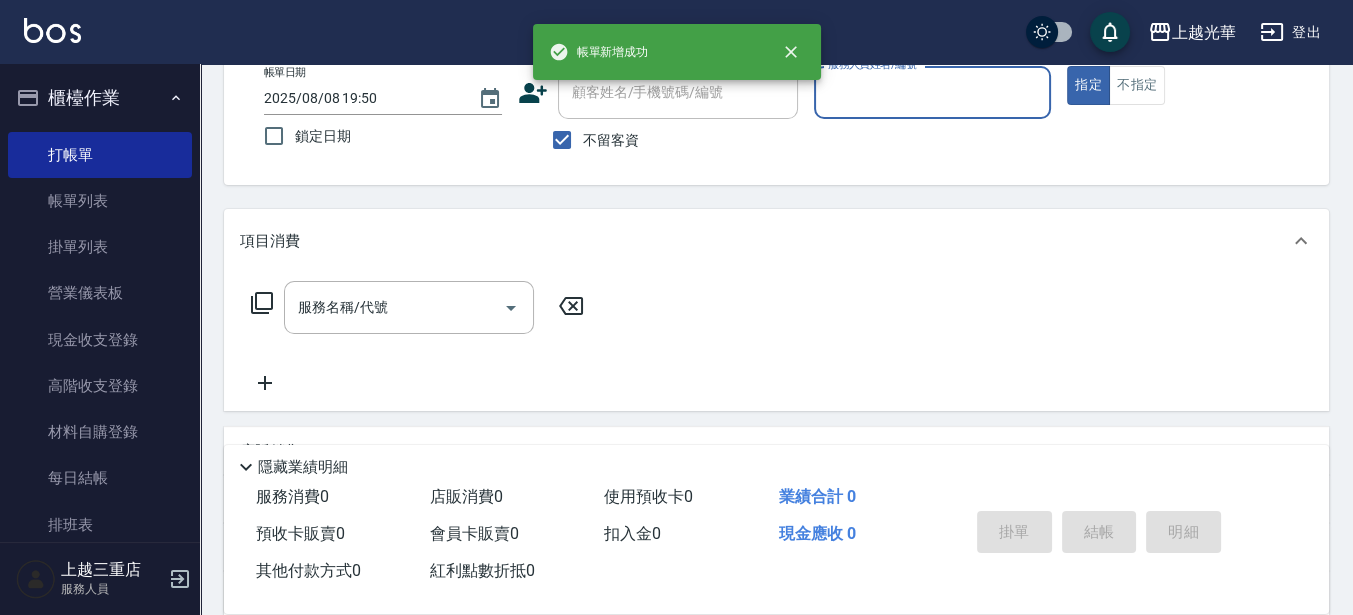 scroll, scrollTop: 125, scrollLeft: 0, axis: vertical 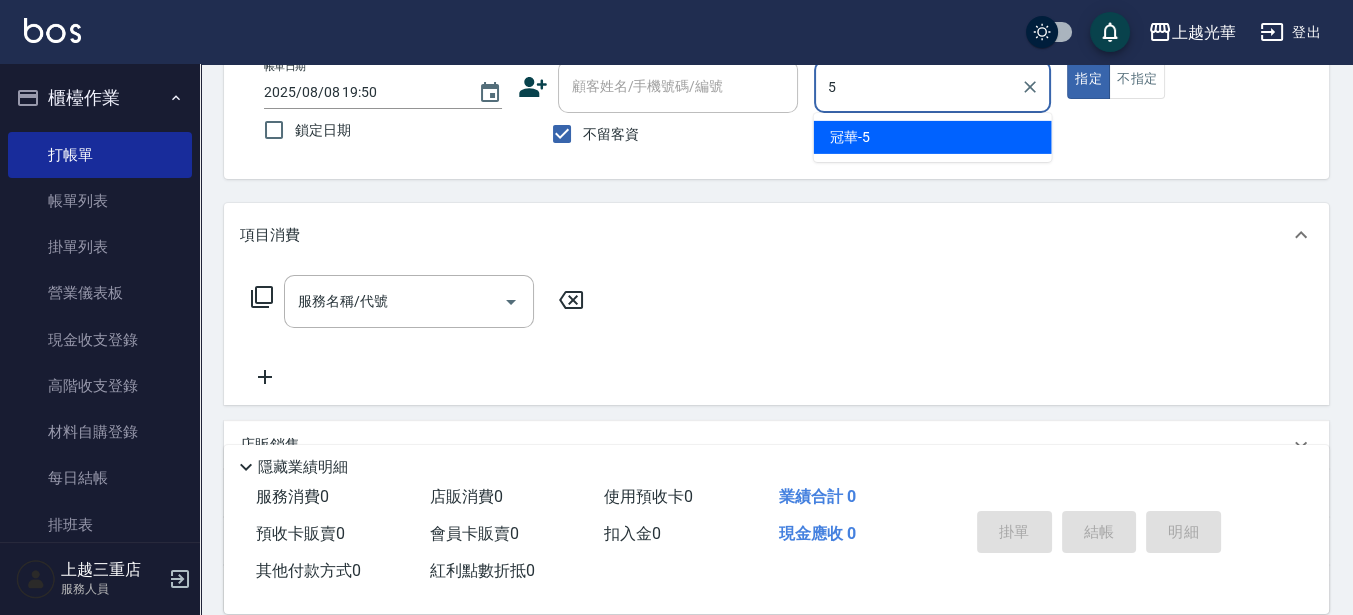 type on "冠華-5" 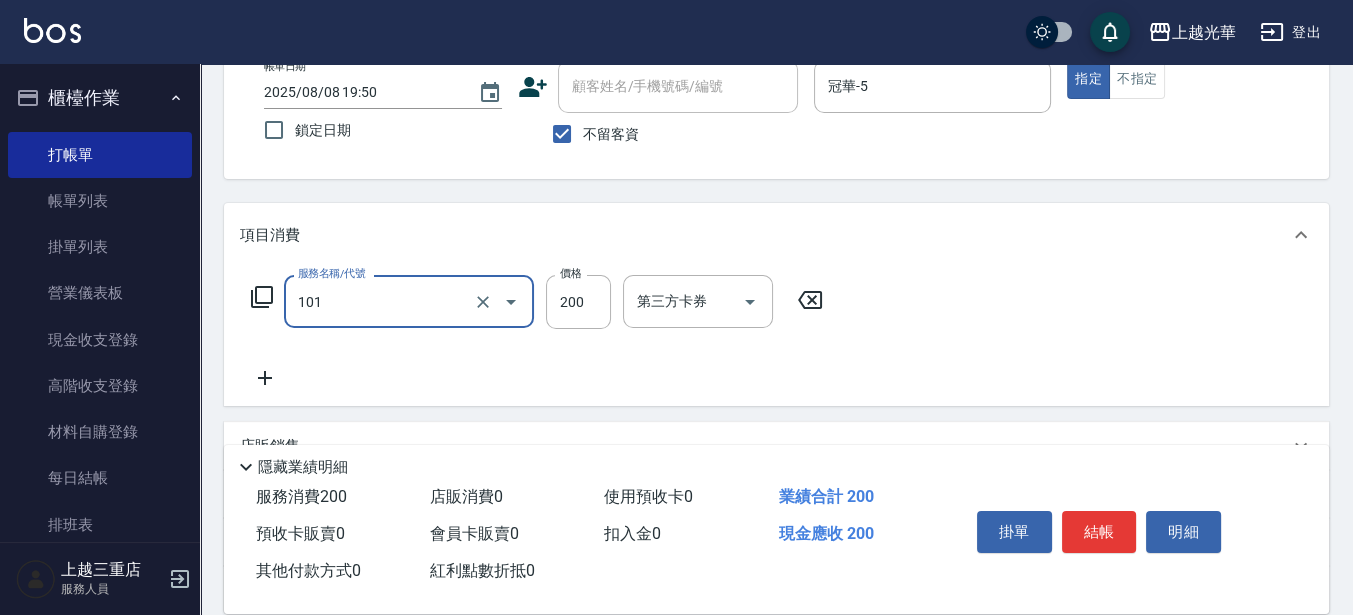 type on "不指定洗髮(101)" 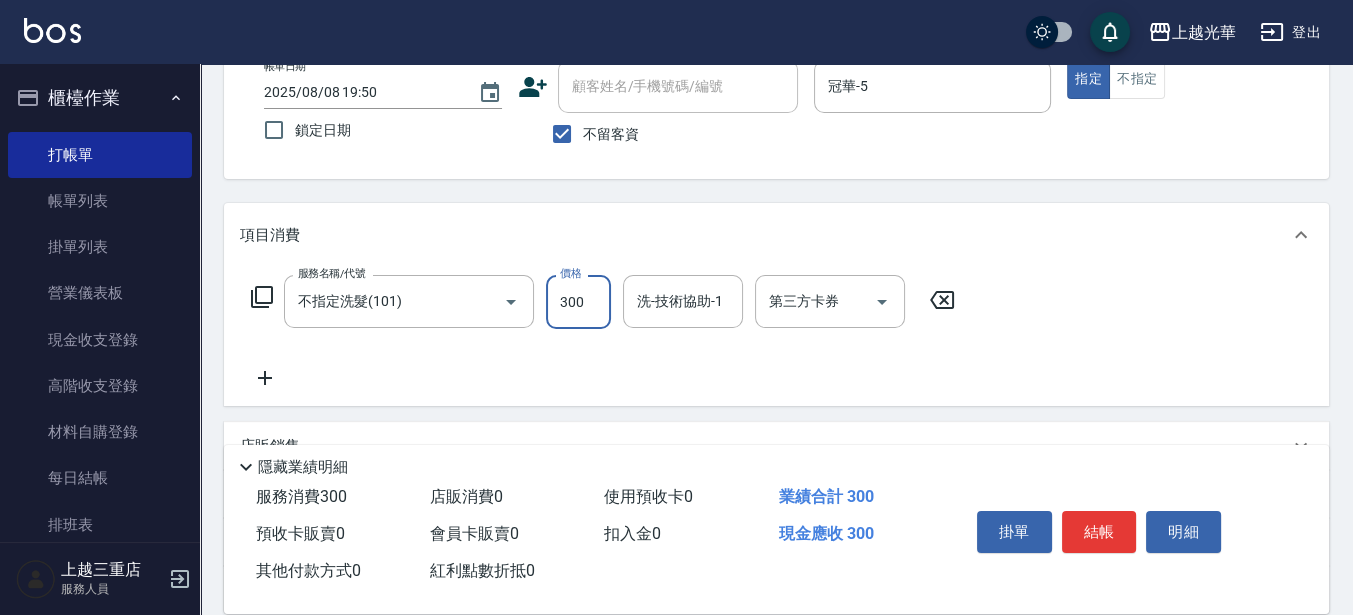 type on "300" 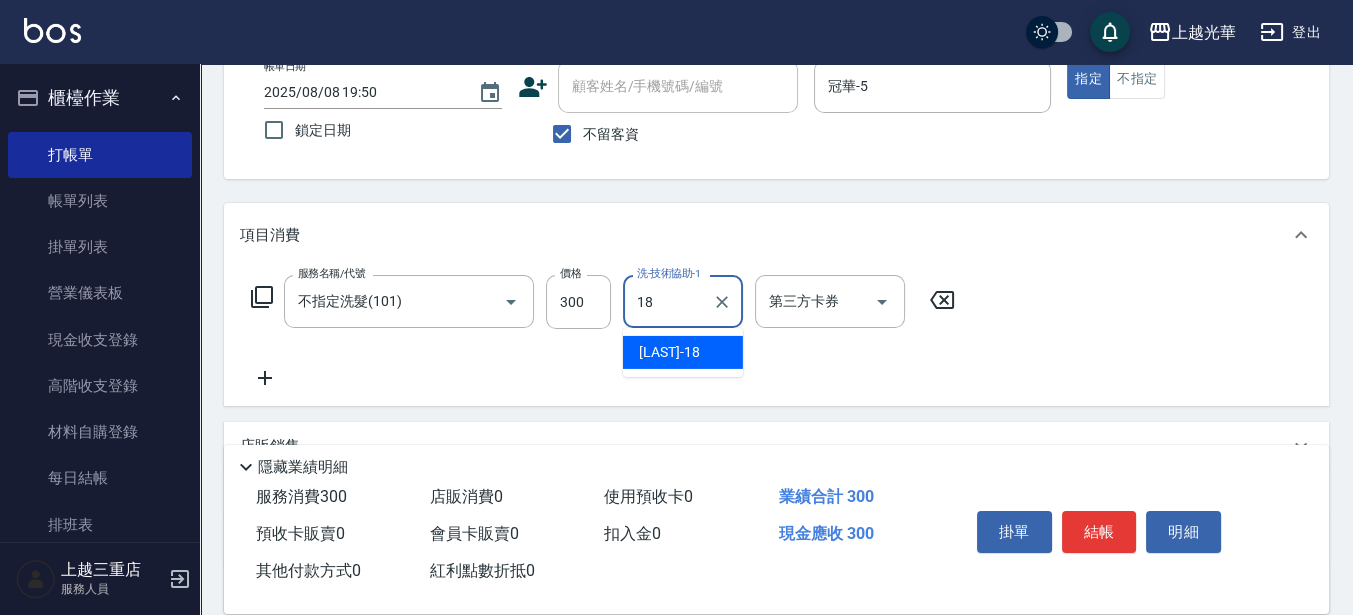 type on "[LAST]-[NUMBER]" 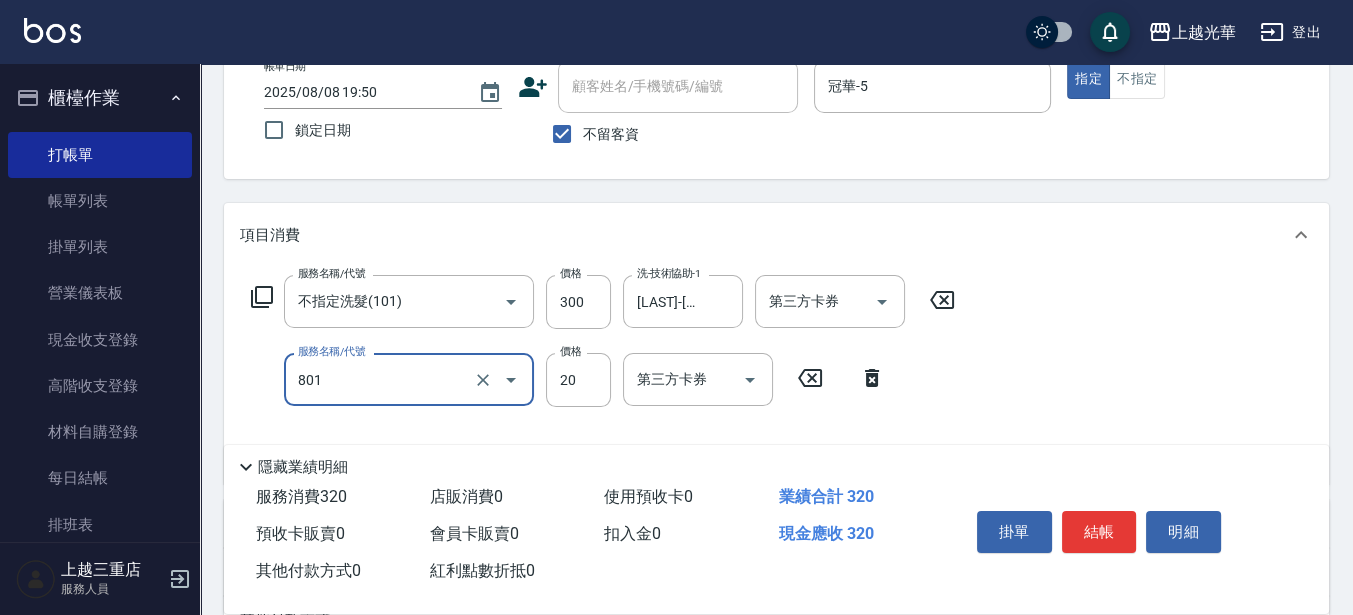 type on "潤絲(801)" 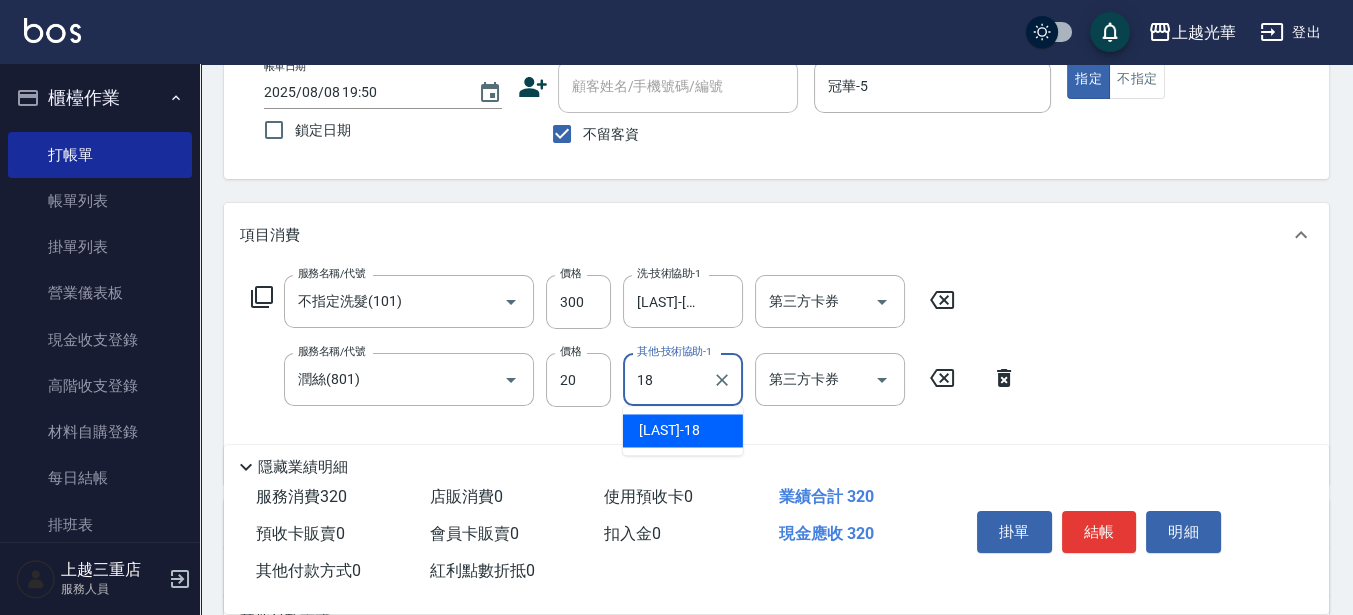 type on "[LAST]-[NUMBER]" 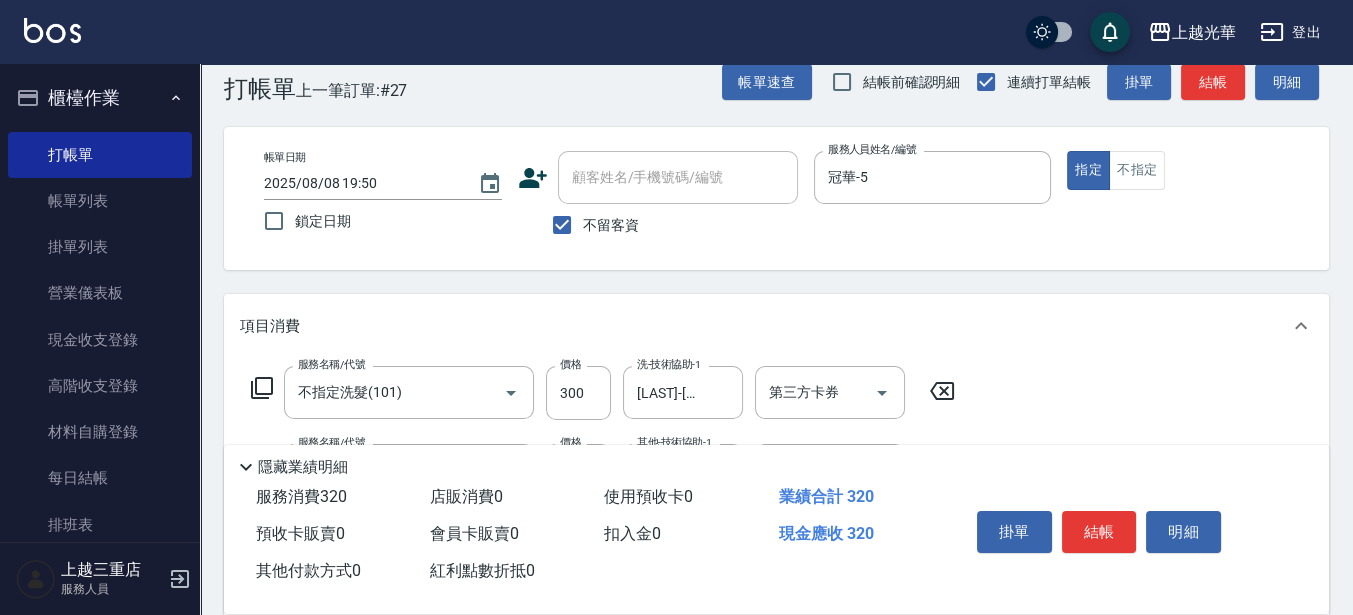 scroll, scrollTop: 0, scrollLeft: 0, axis: both 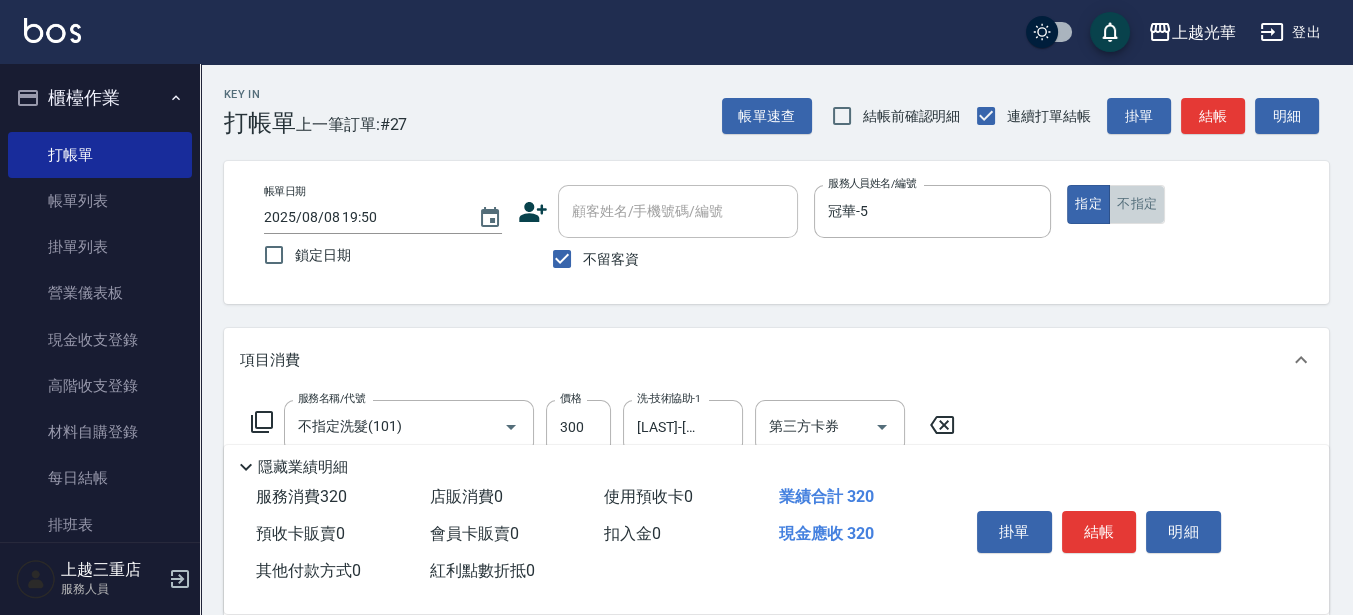 drag, startPoint x: 1134, startPoint y: 196, endPoint x: 1165, endPoint y: 188, distance: 32.01562 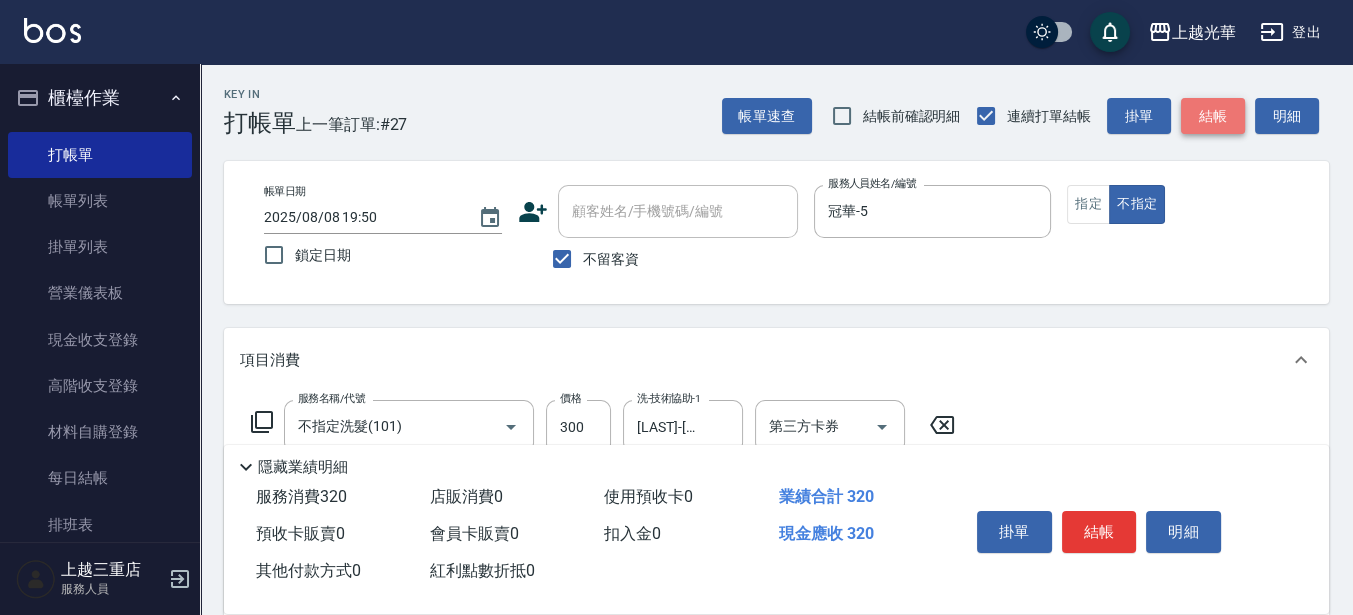 click on "結帳" at bounding box center [1213, 116] 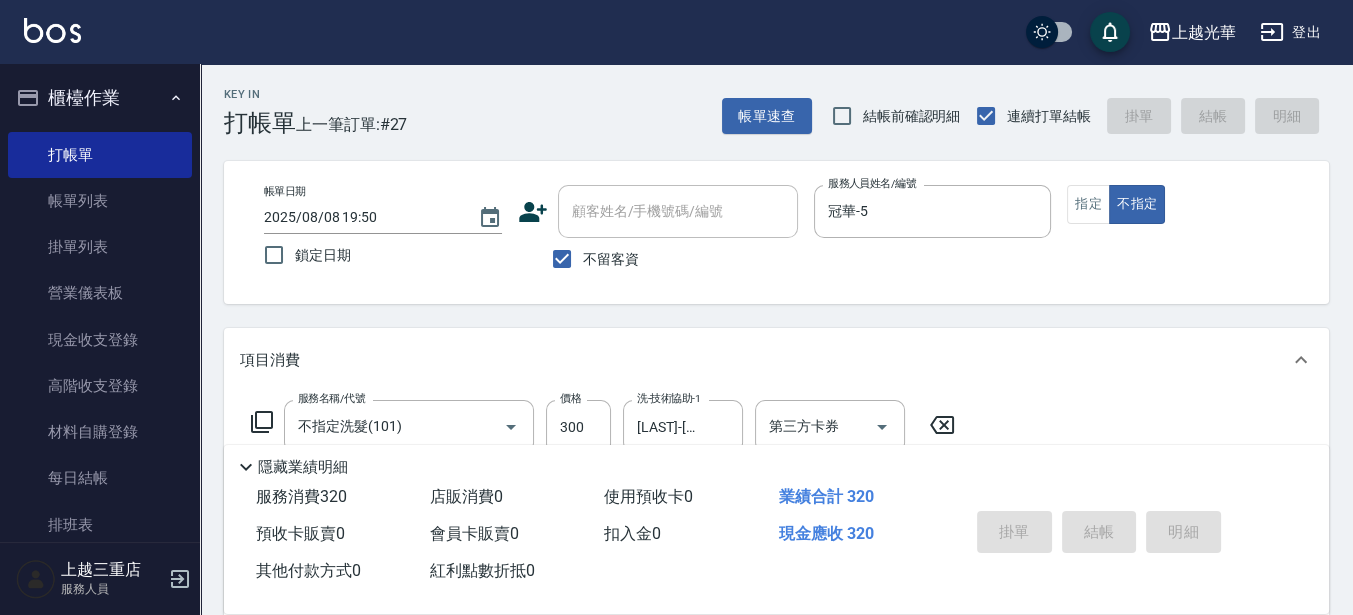 type on "2025/08/08 20:01" 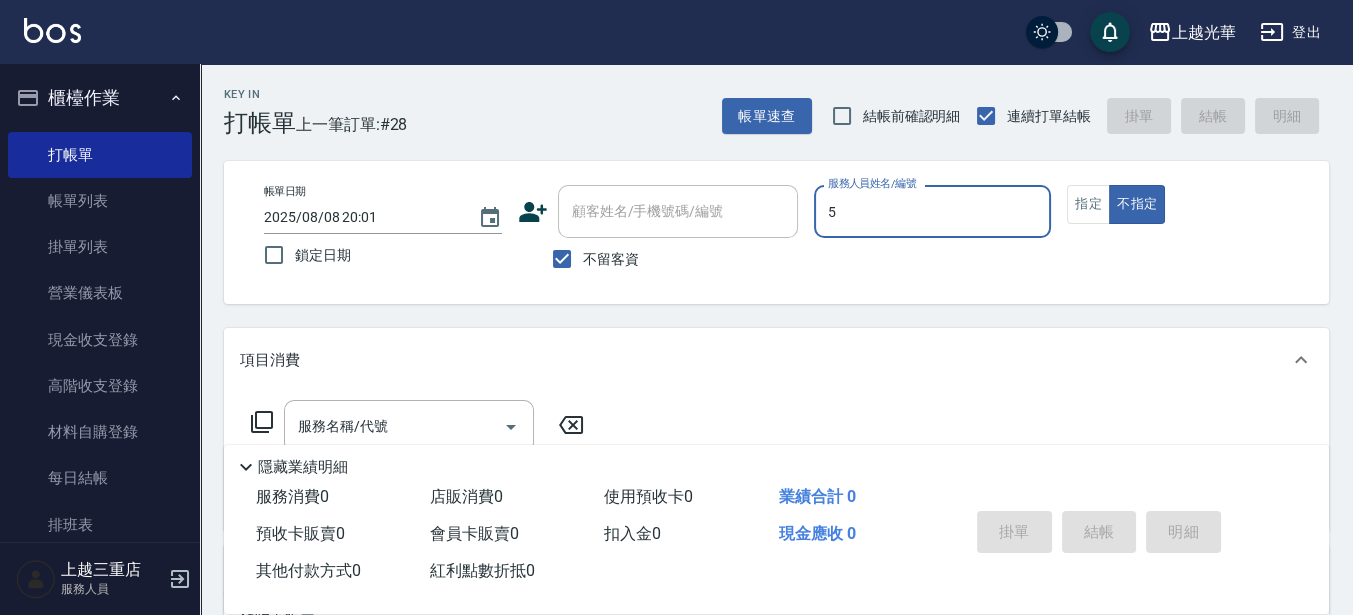 type on "冠華-5" 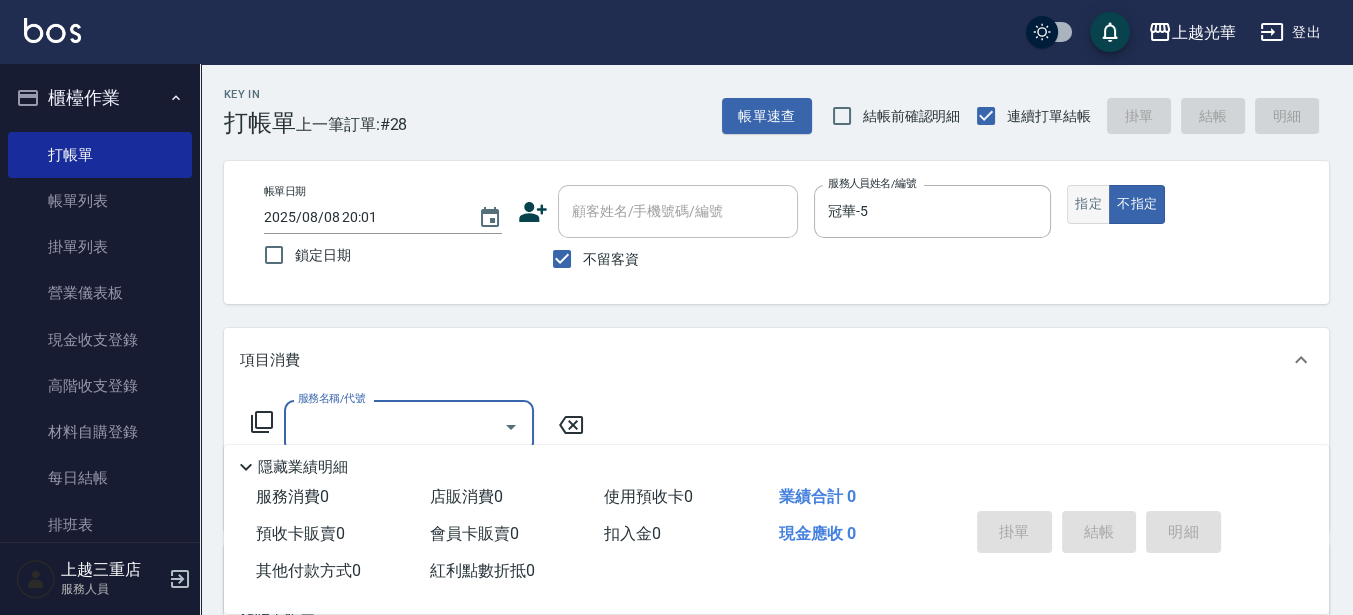 click on "指定" at bounding box center (1088, 204) 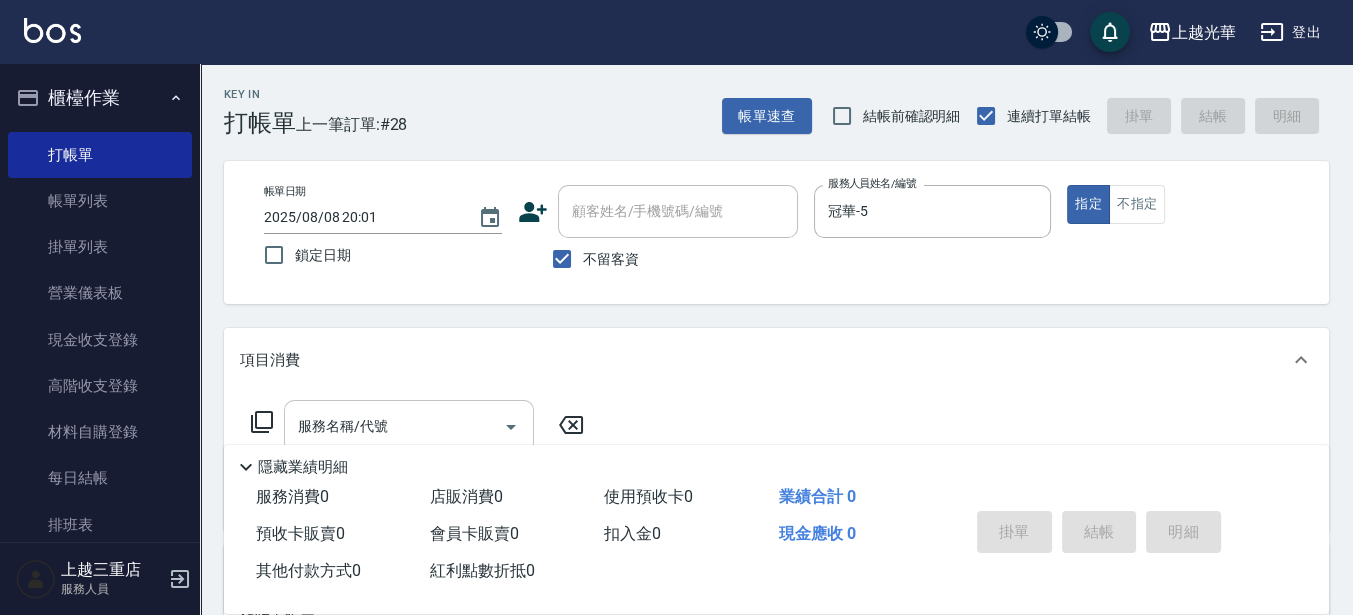click on "服務名稱/代號" at bounding box center [394, 426] 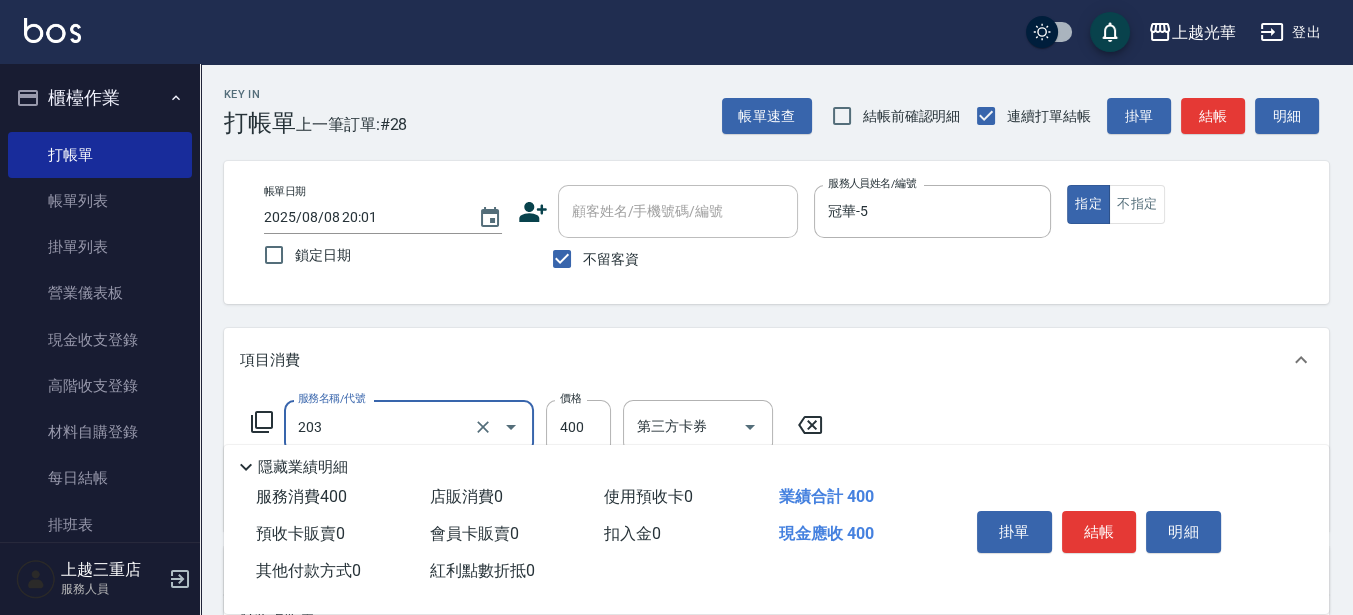 type on "指定單剪(203)" 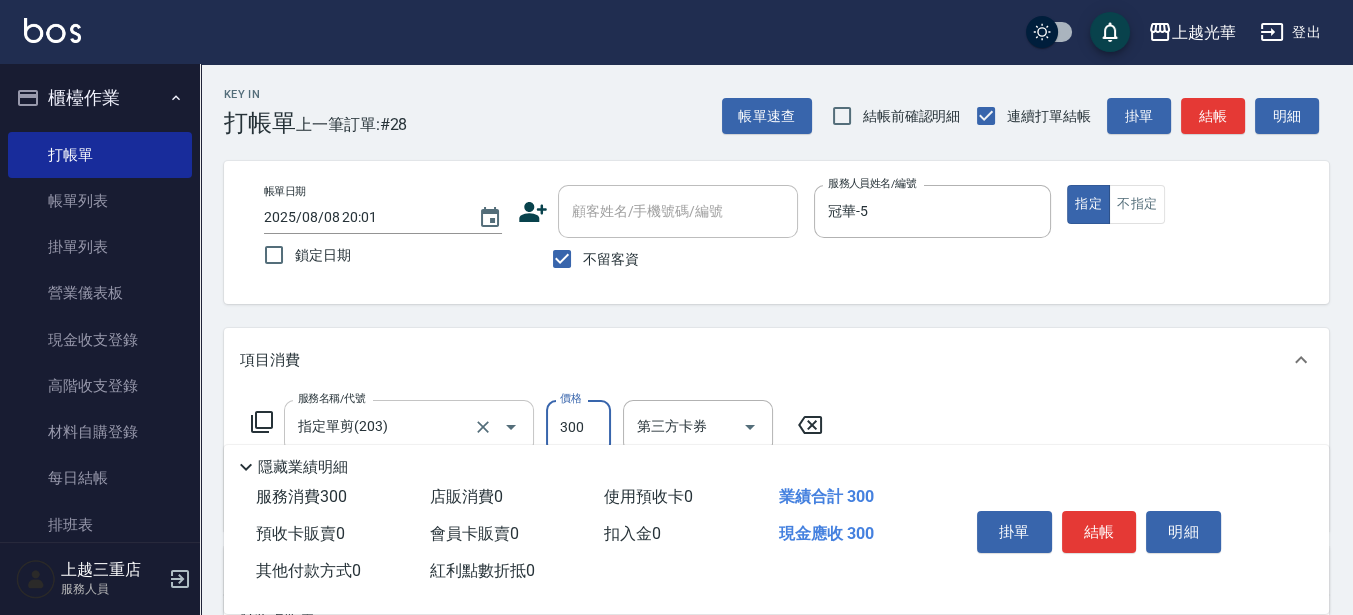 type on "300" 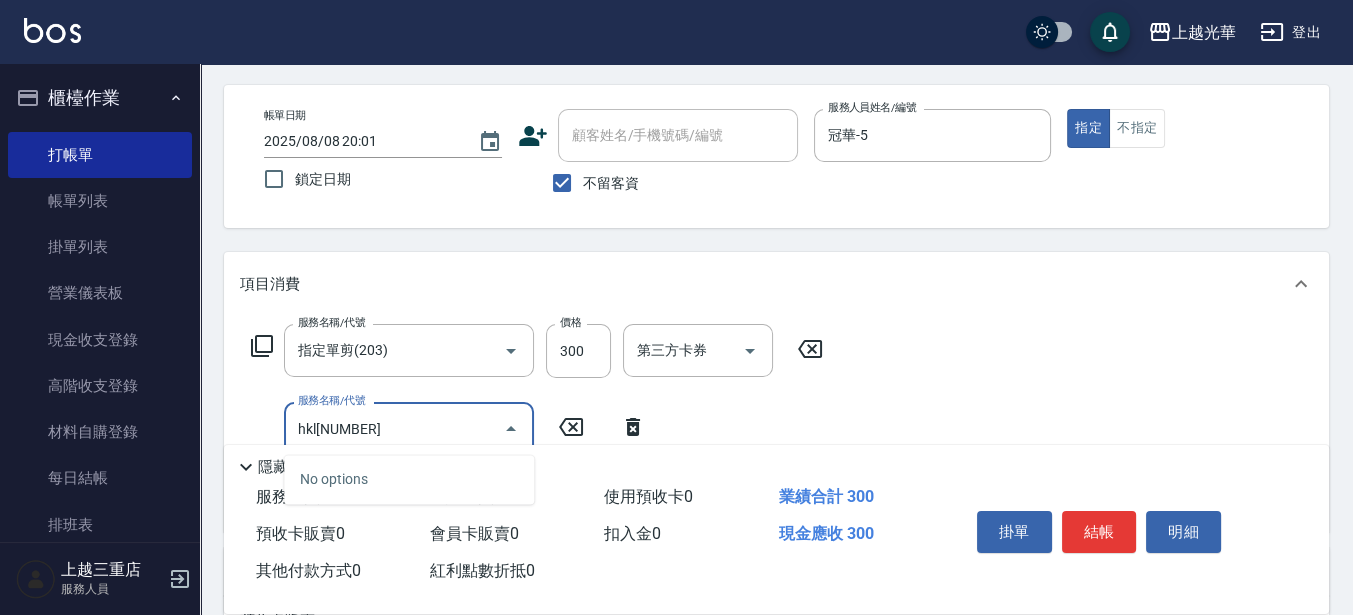 scroll, scrollTop: 125, scrollLeft: 0, axis: vertical 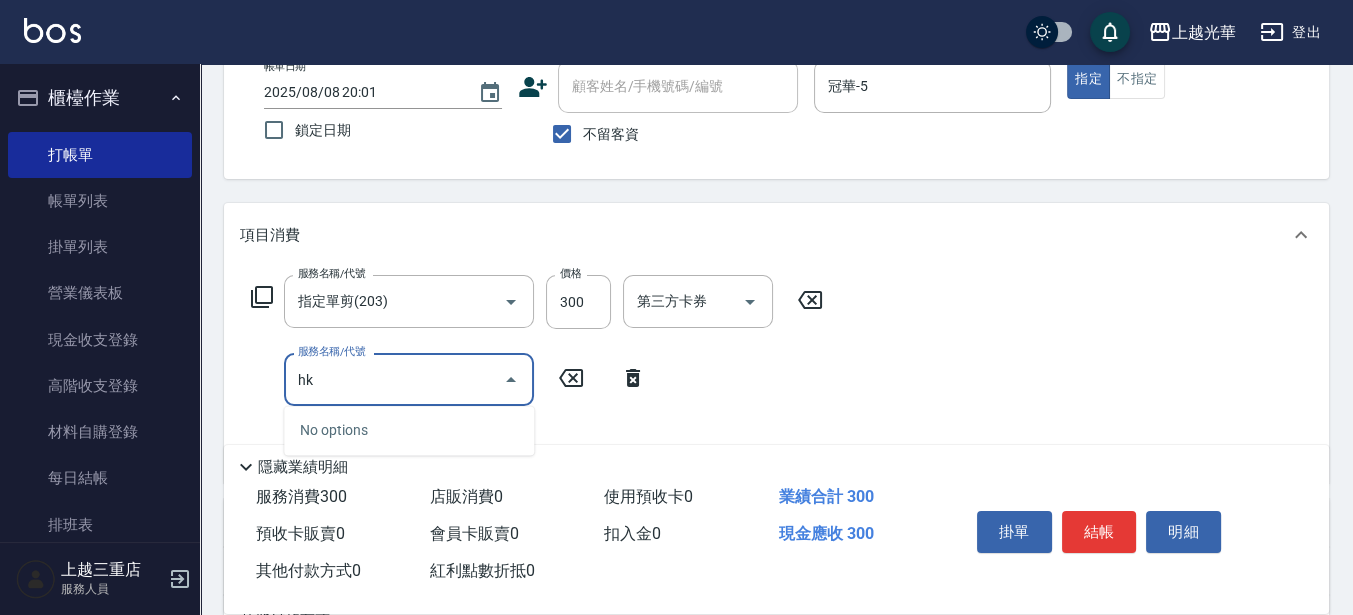 type on "h" 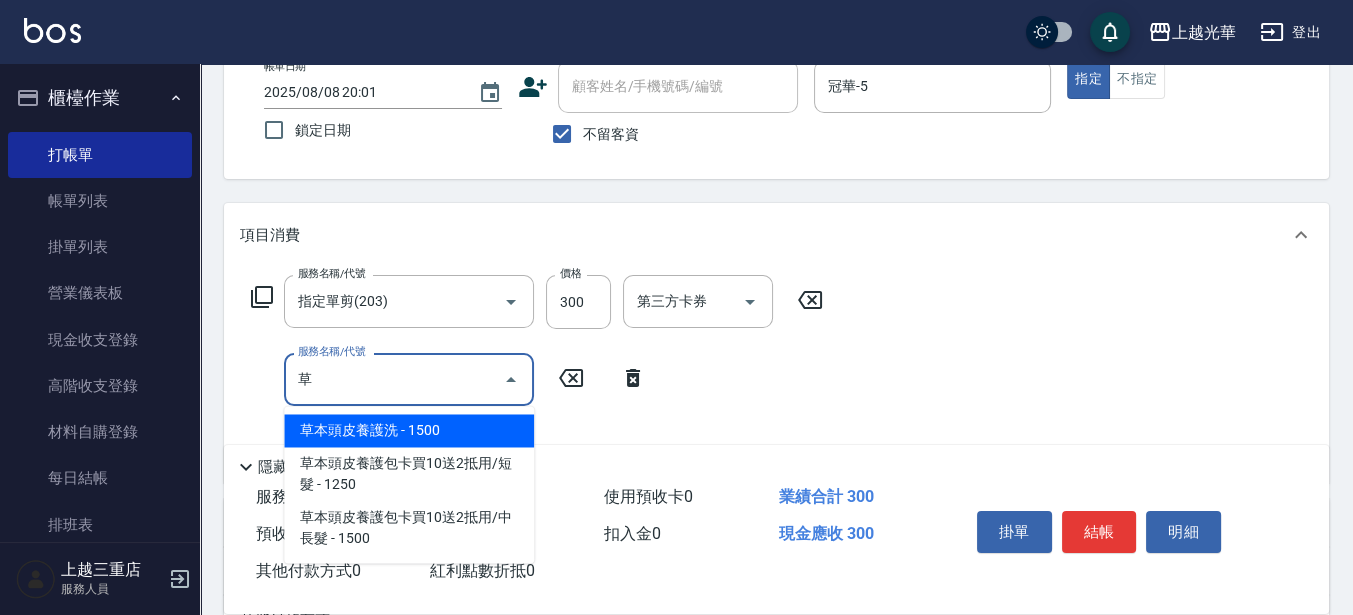 click on "草本頭皮養護洗 - 1500" at bounding box center [409, 430] 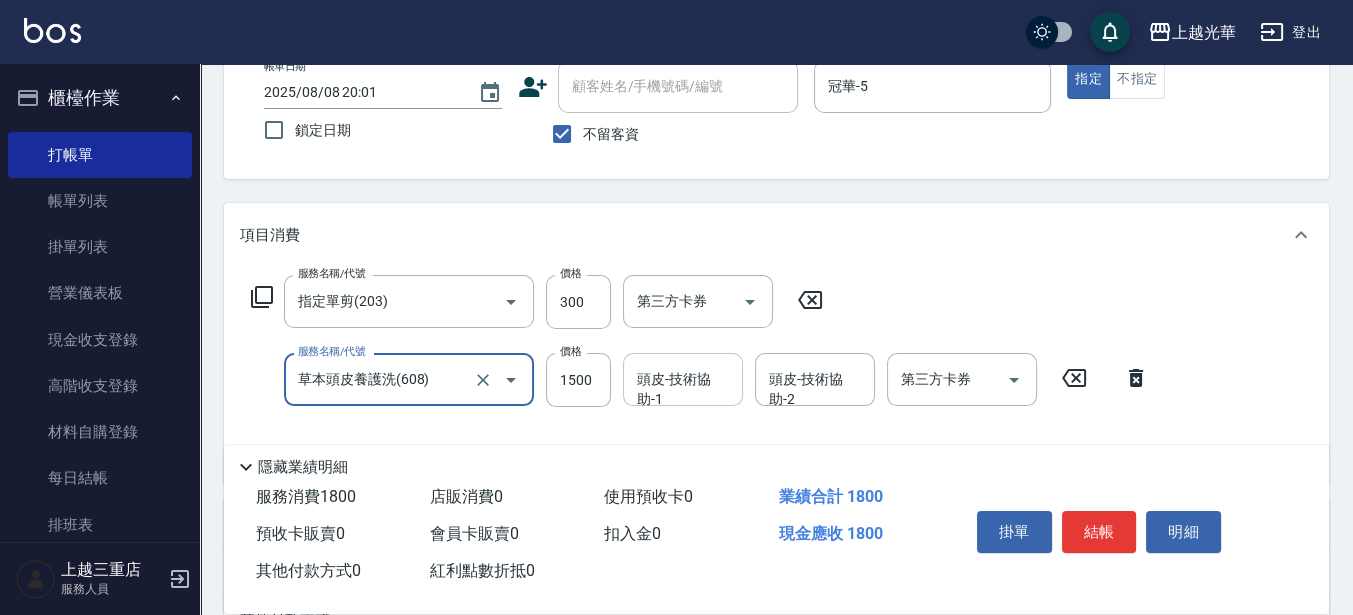 type on "草本頭皮養護洗(608)" 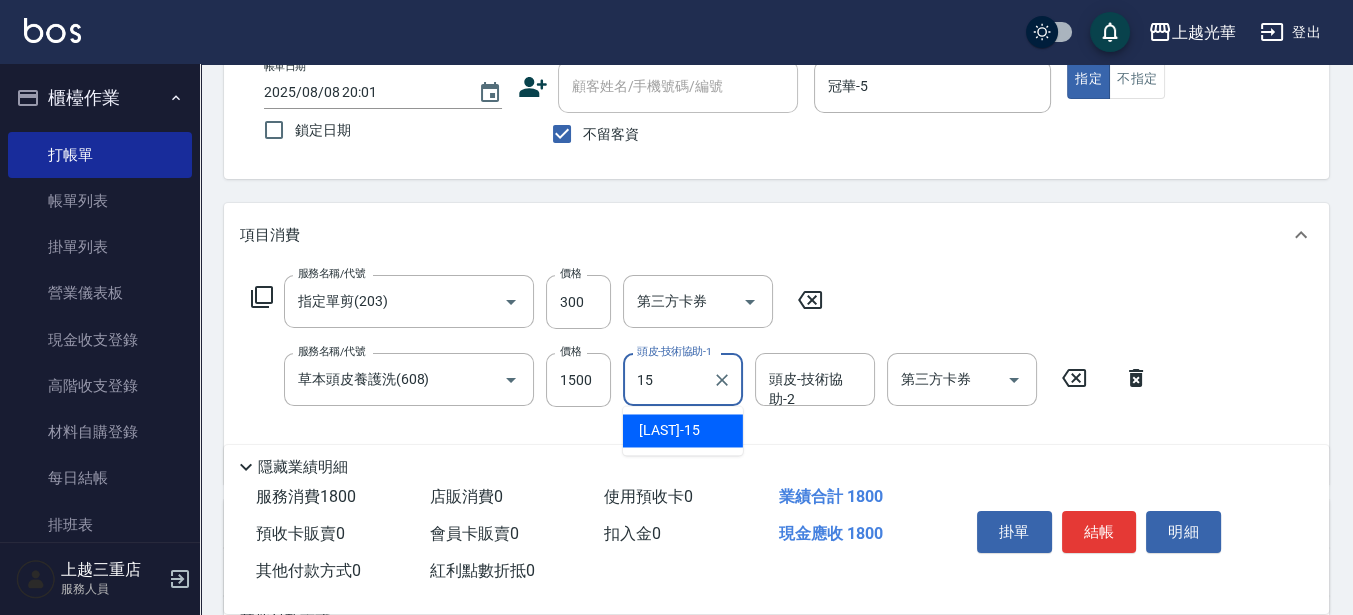 type on "[LAST]-[NUMBER]" 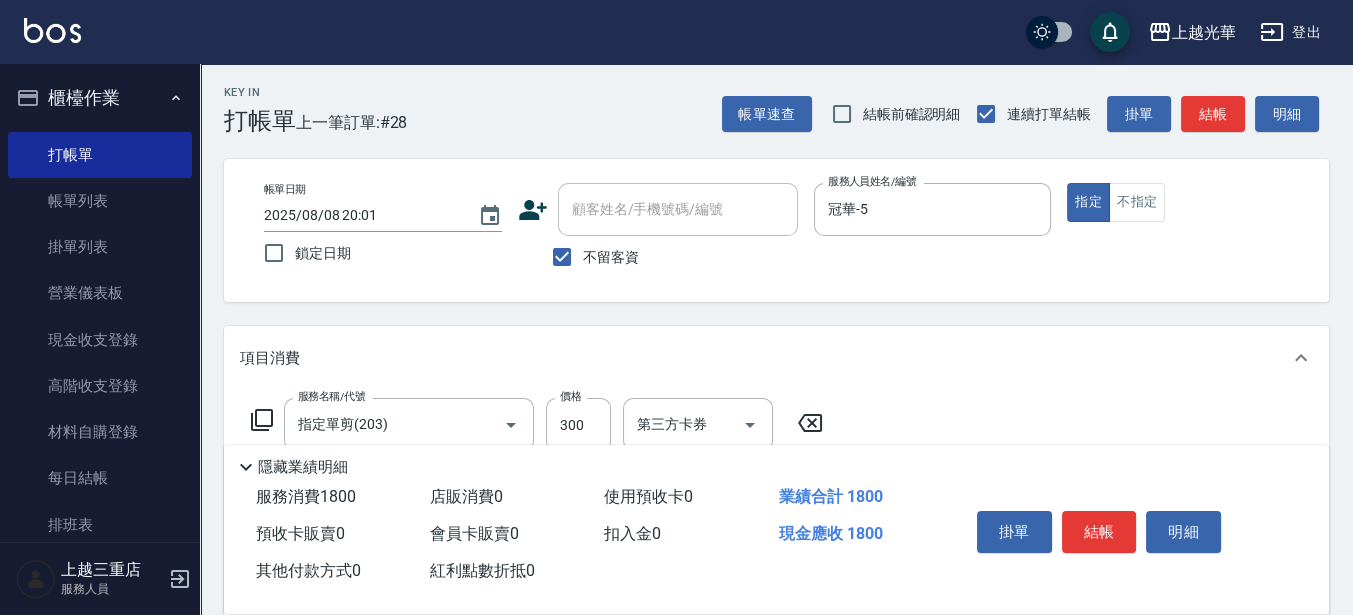 scroll, scrollTop: 0, scrollLeft: 0, axis: both 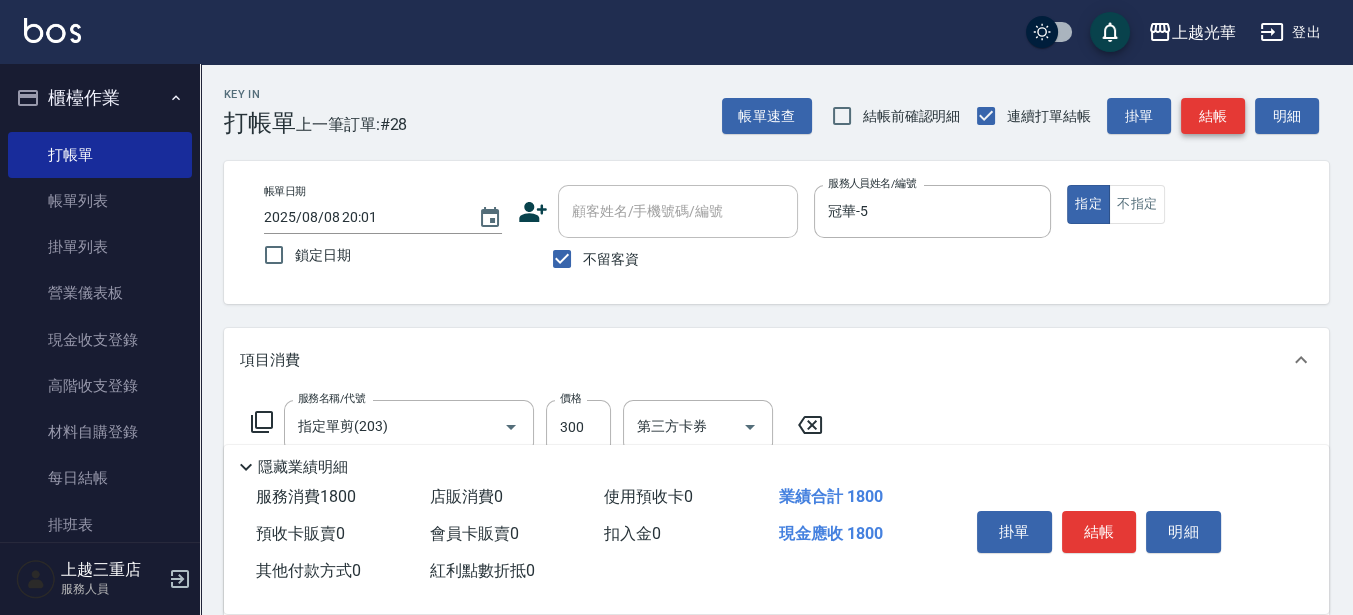 click on "結帳" at bounding box center [1213, 116] 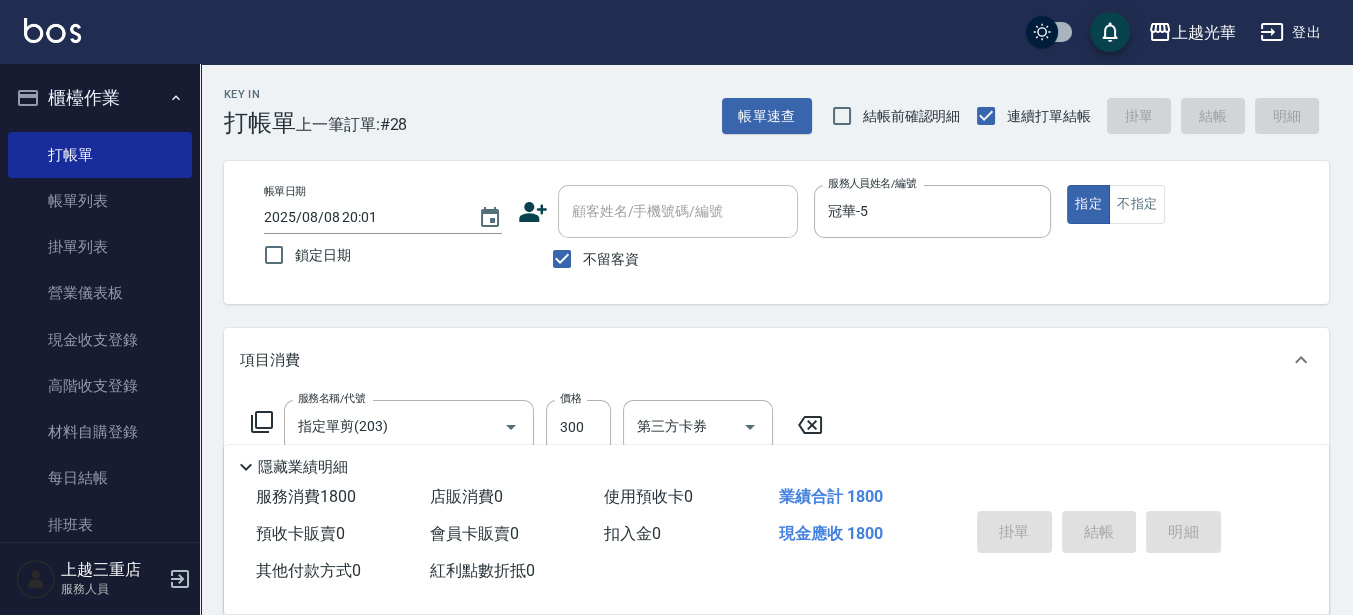 type on "2025/08/08 20:02" 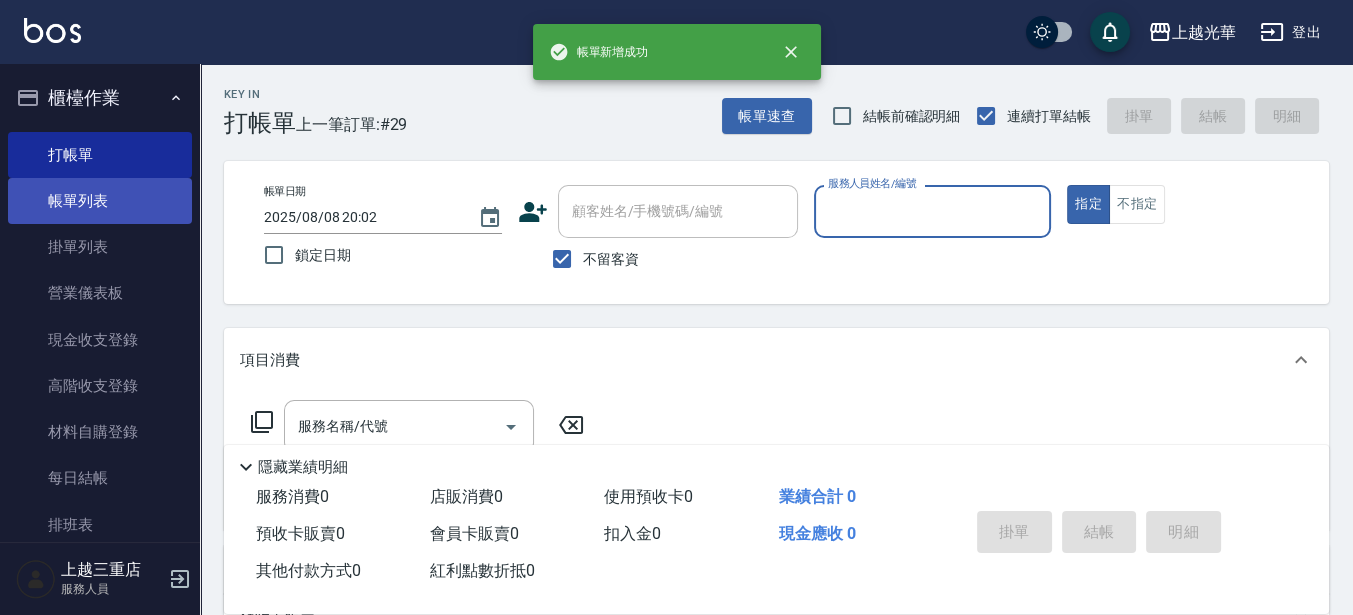 click on "帳單列表" at bounding box center [100, 201] 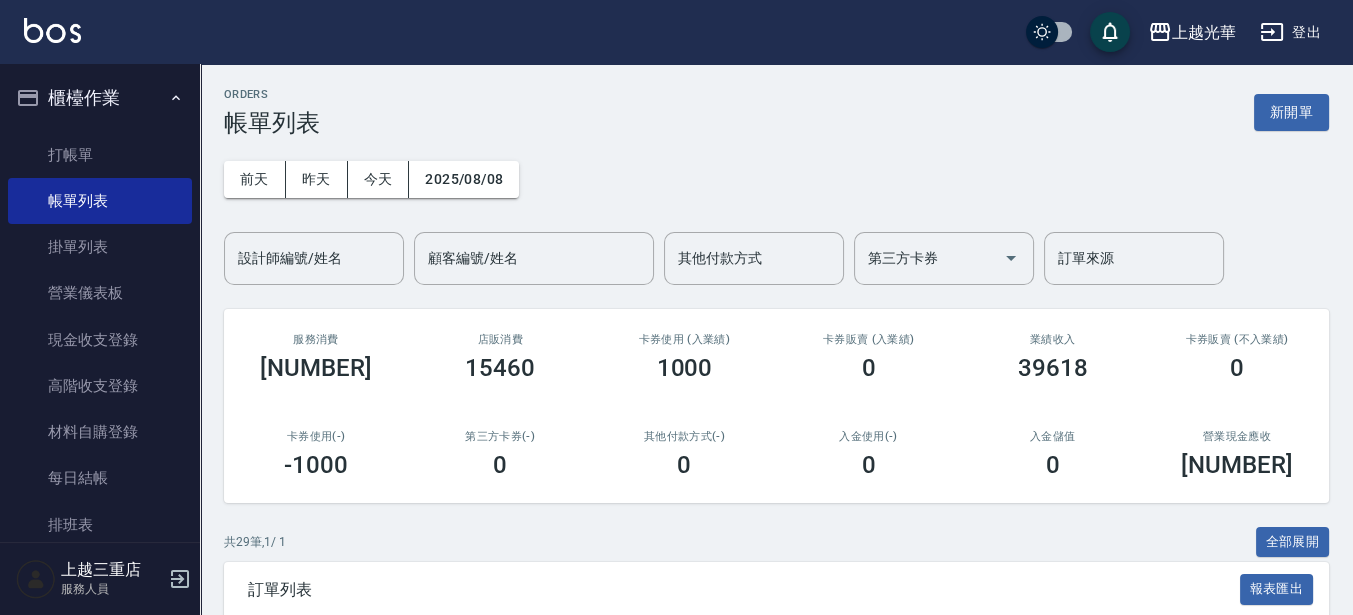 drag, startPoint x: 320, startPoint y: 245, endPoint x: 310, endPoint y: 221, distance: 26 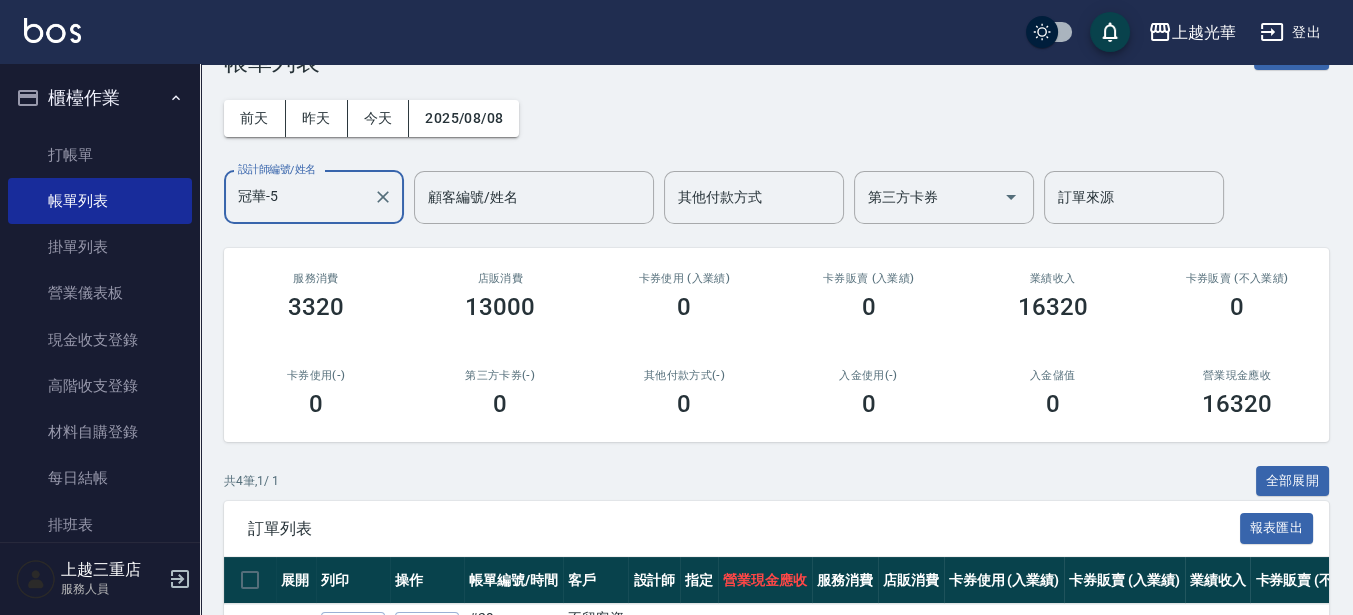 scroll, scrollTop: 0, scrollLeft: 0, axis: both 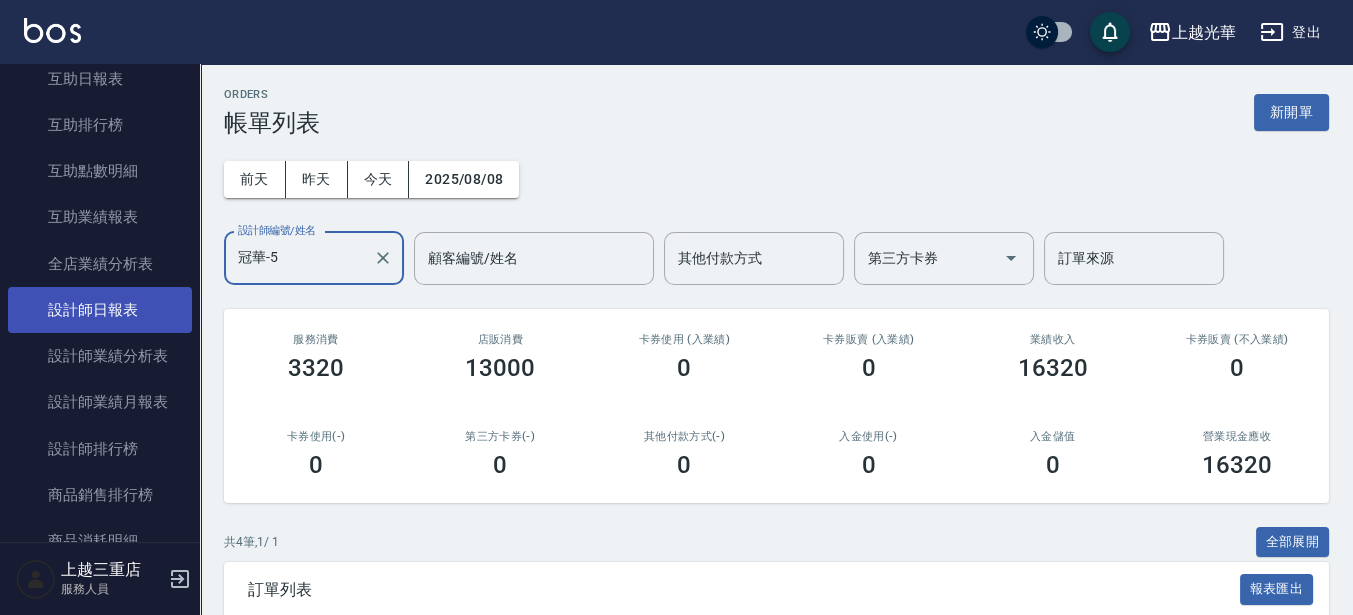 type on "冠華-5" 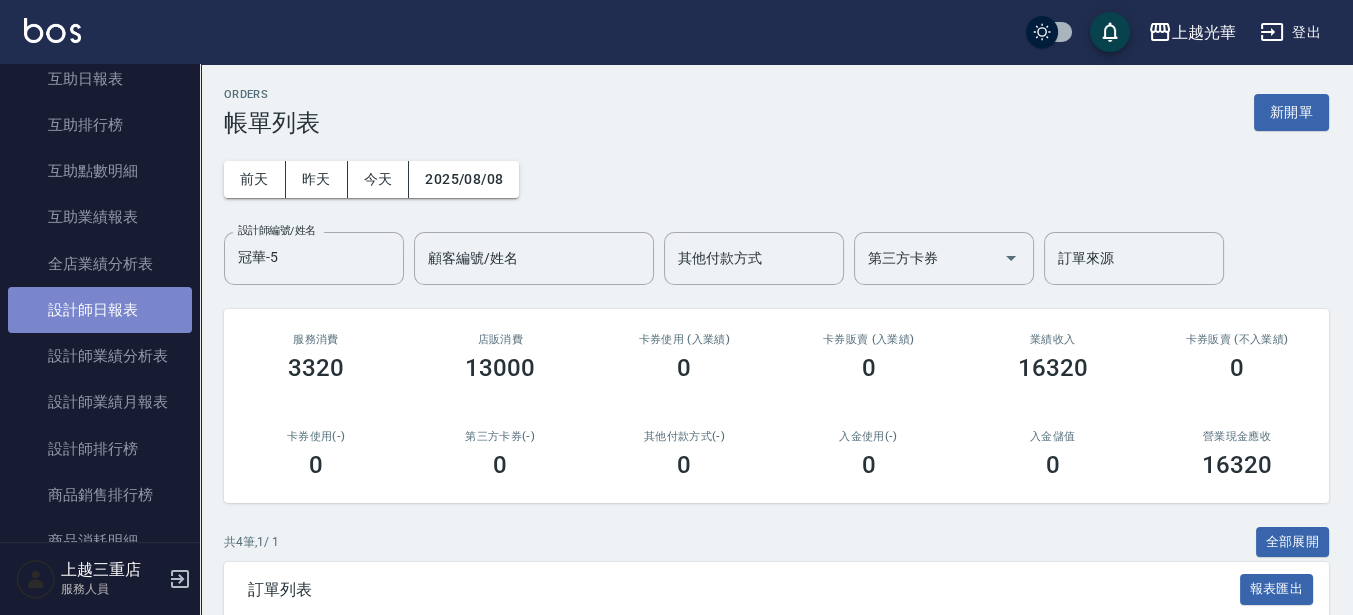 click on "設計師日報表" at bounding box center (100, 310) 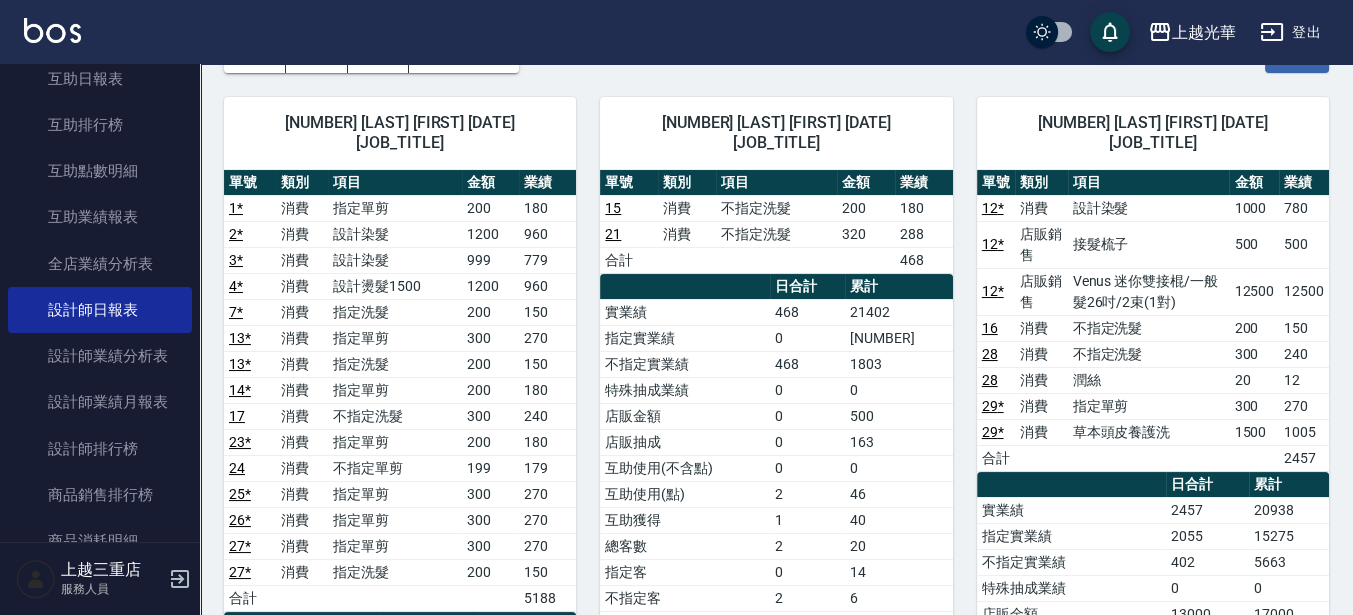 scroll, scrollTop: 500, scrollLeft: 0, axis: vertical 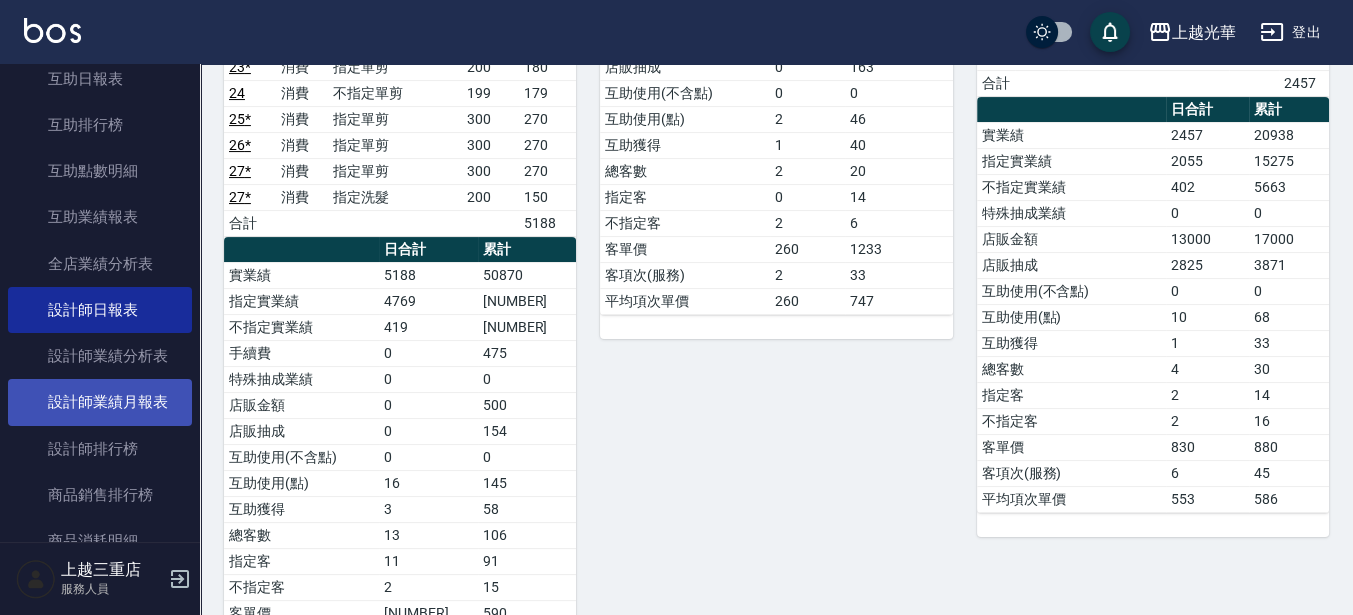 click on "設計師業績月報表" at bounding box center [100, 402] 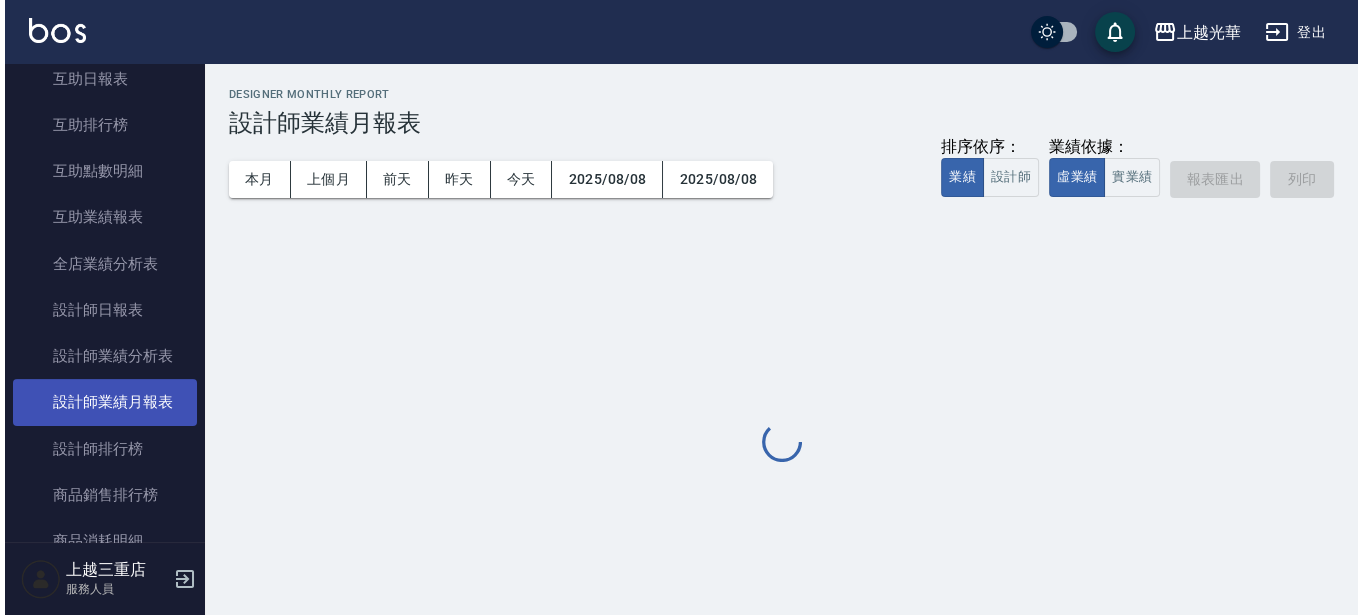 scroll, scrollTop: 0, scrollLeft: 0, axis: both 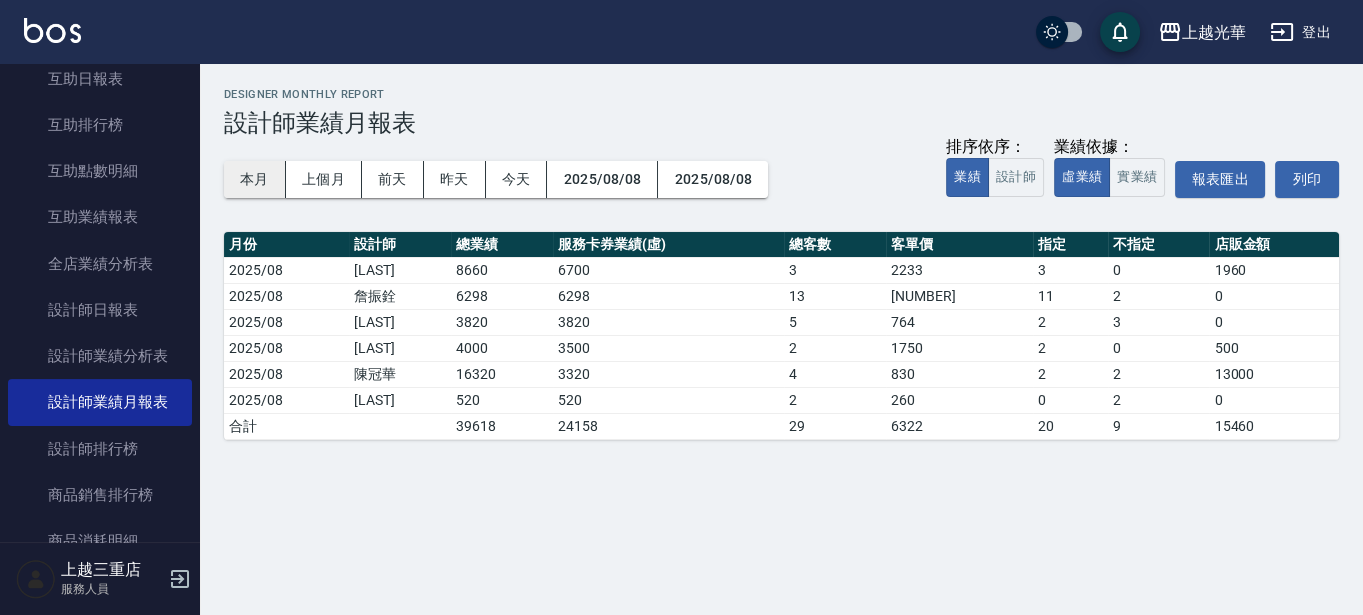 click on "本月" at bounding box center [255, 179] 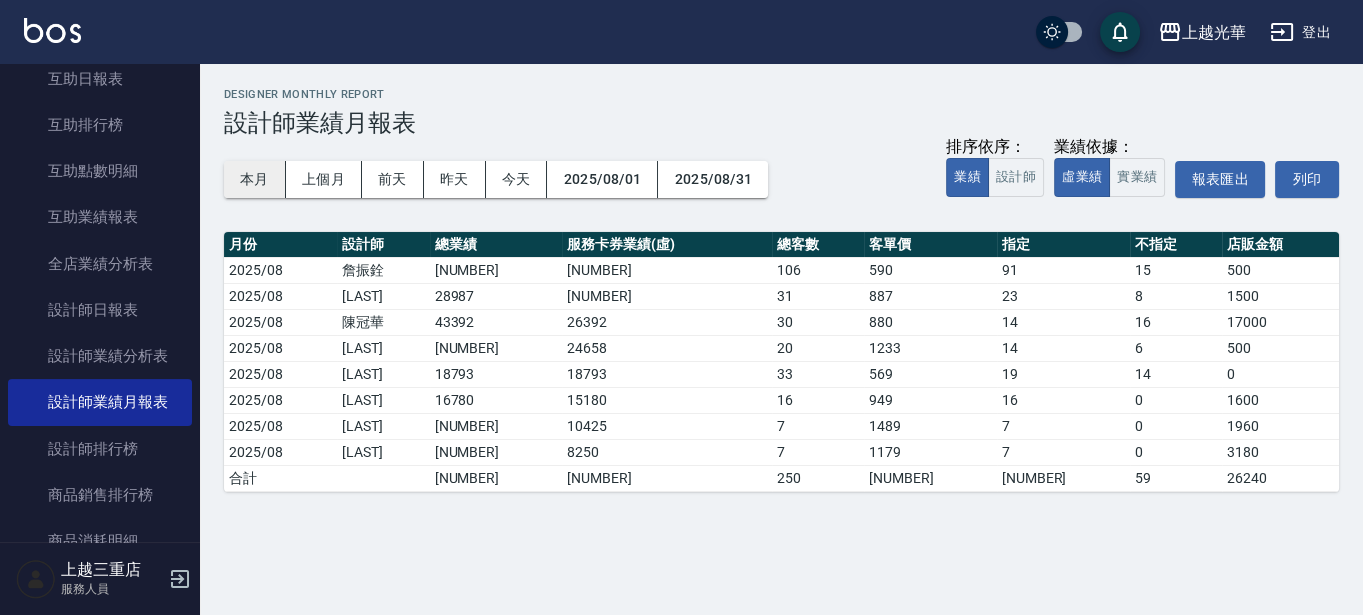 click on "本月" at bounding box center [255, 179] 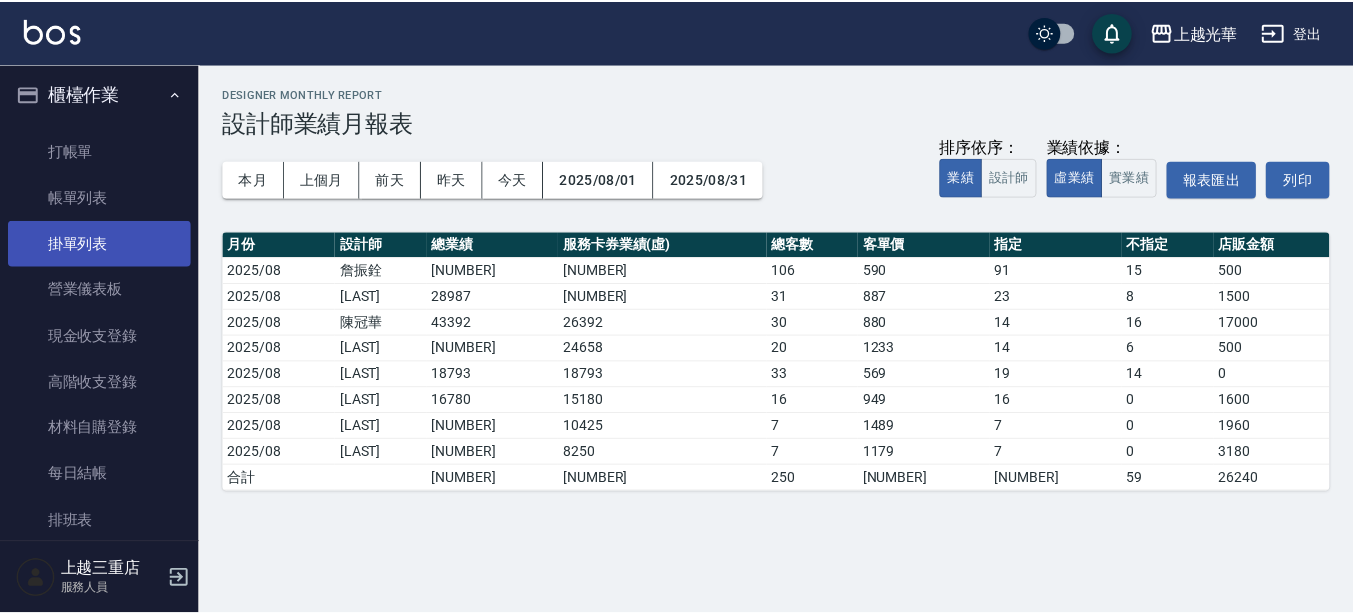 scroll, scrollTop: 0, scrollLeft: 0, axis: both 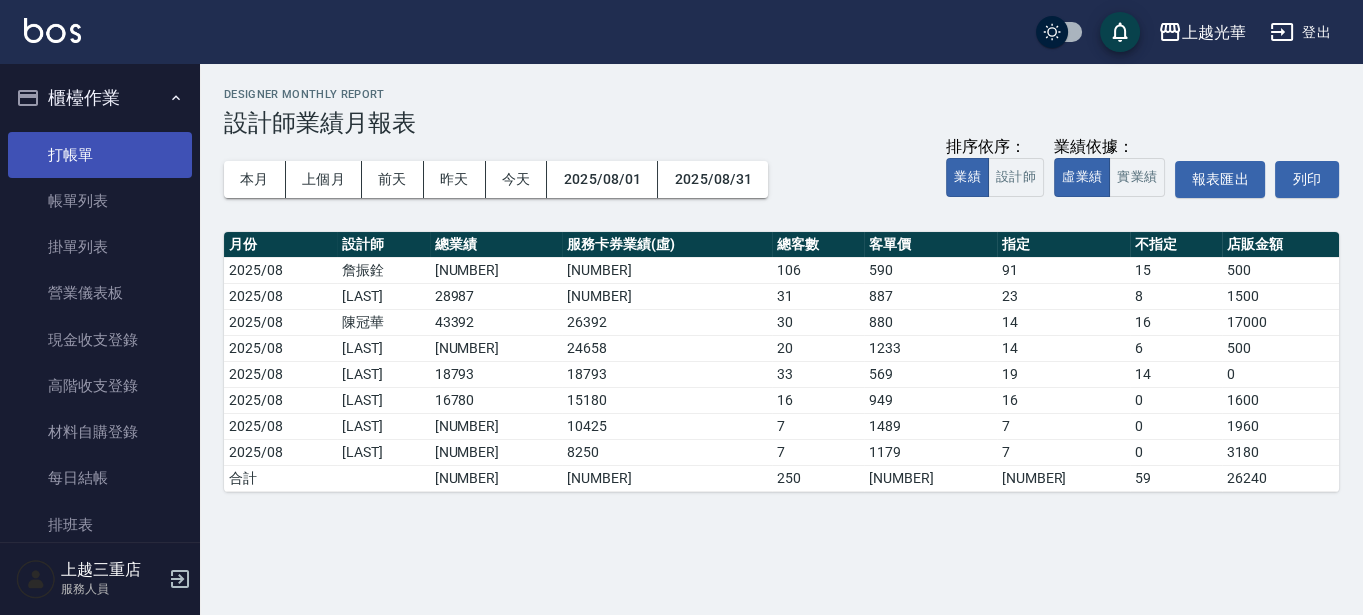 click on "打帳單" at bounding box center (100, 155) 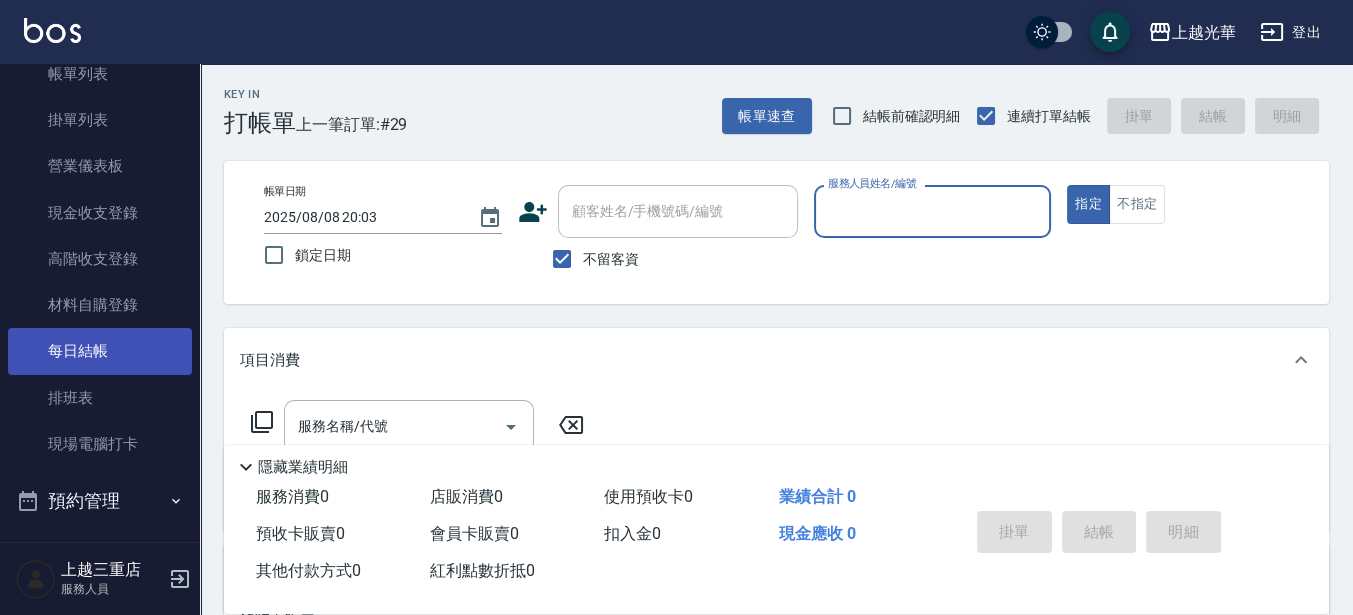 scroll, scrollTop: 375, scrollLeft: 0, axis: vertical 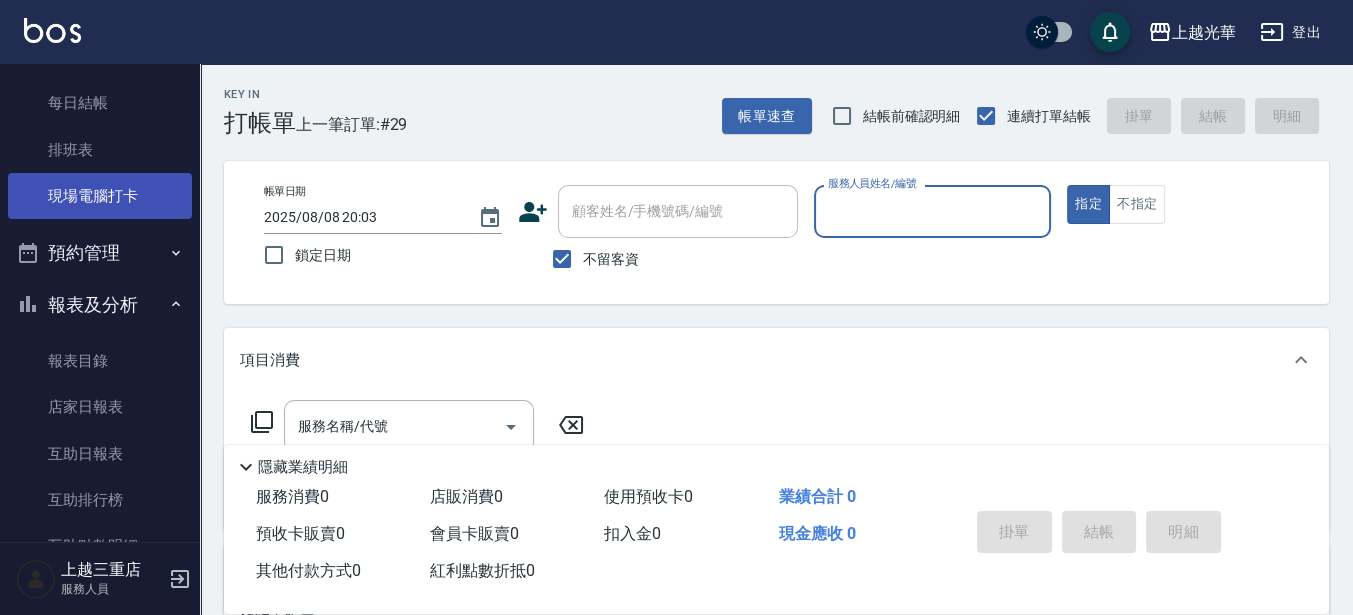click on "現場電腦打卡" at bounding box center [100, 196] 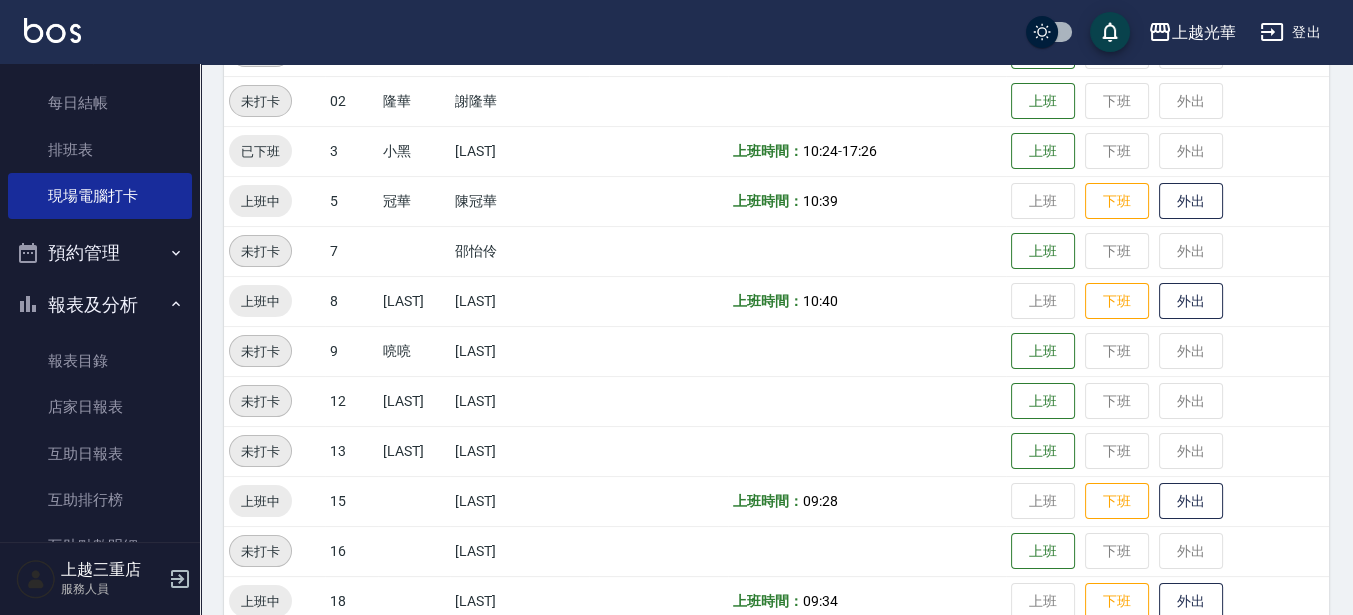 scroll, scrollTop: 500, scrollLeft: 0, axis: vertical 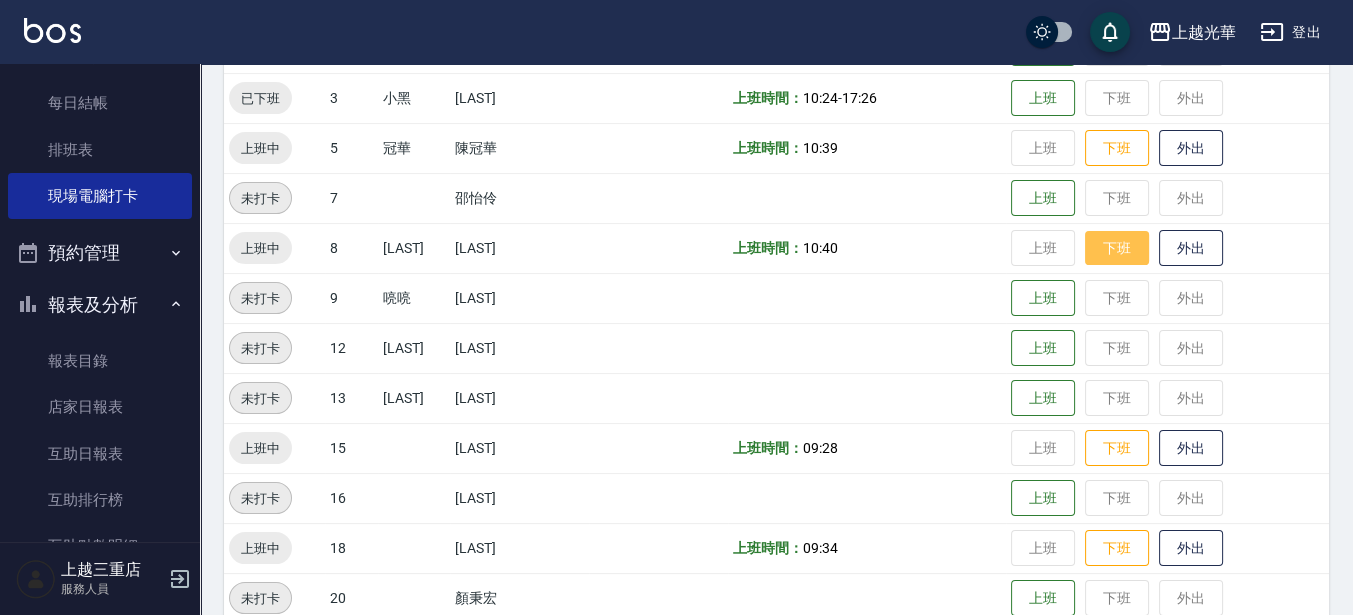 click on "下班" at bounding box center [1117, 248] 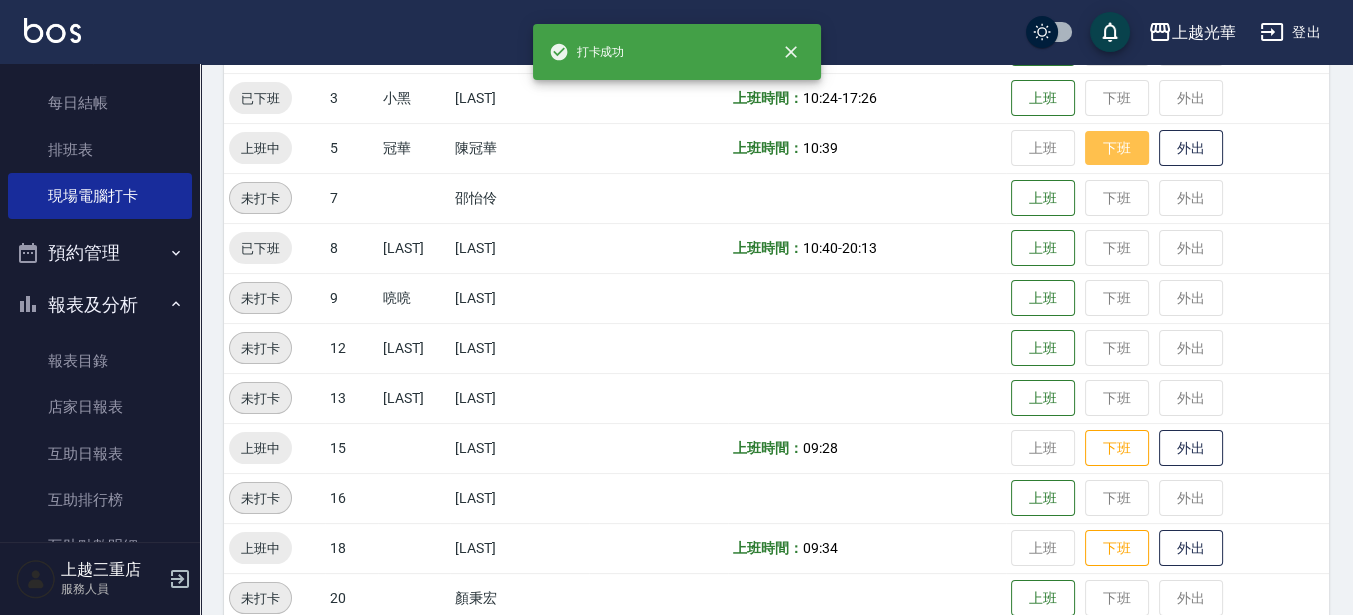 click on "下班" at bounding box center [1117, 148] 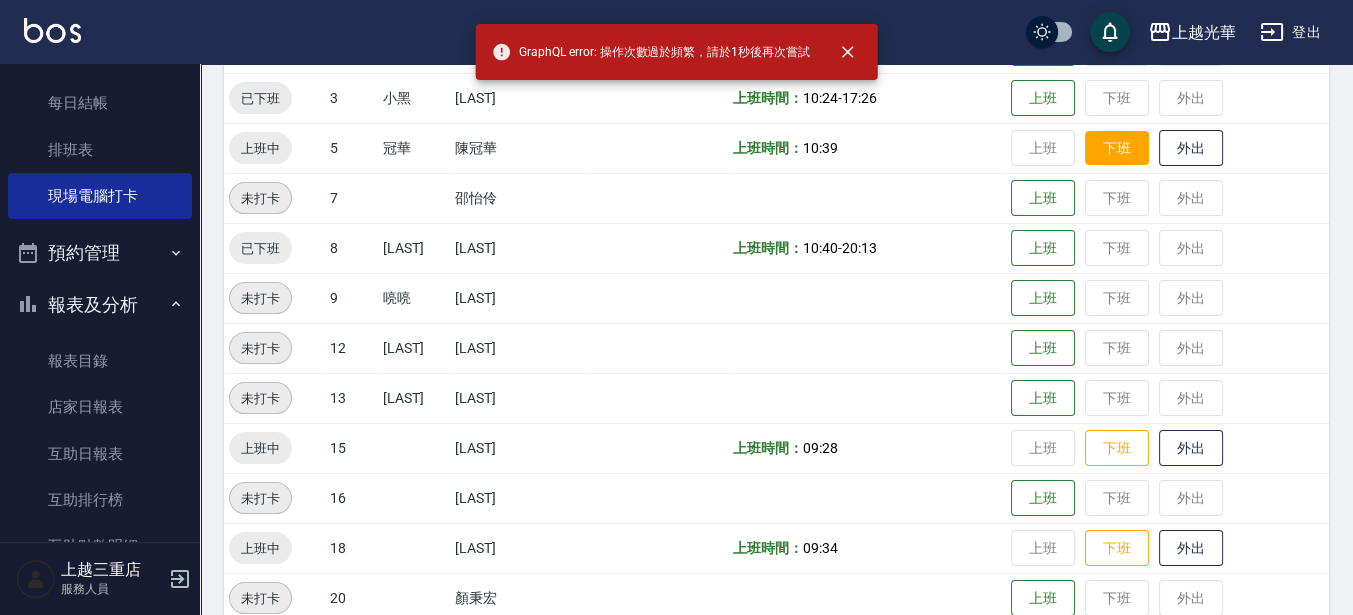 click on "下班" at bounding box center [1117, 148] 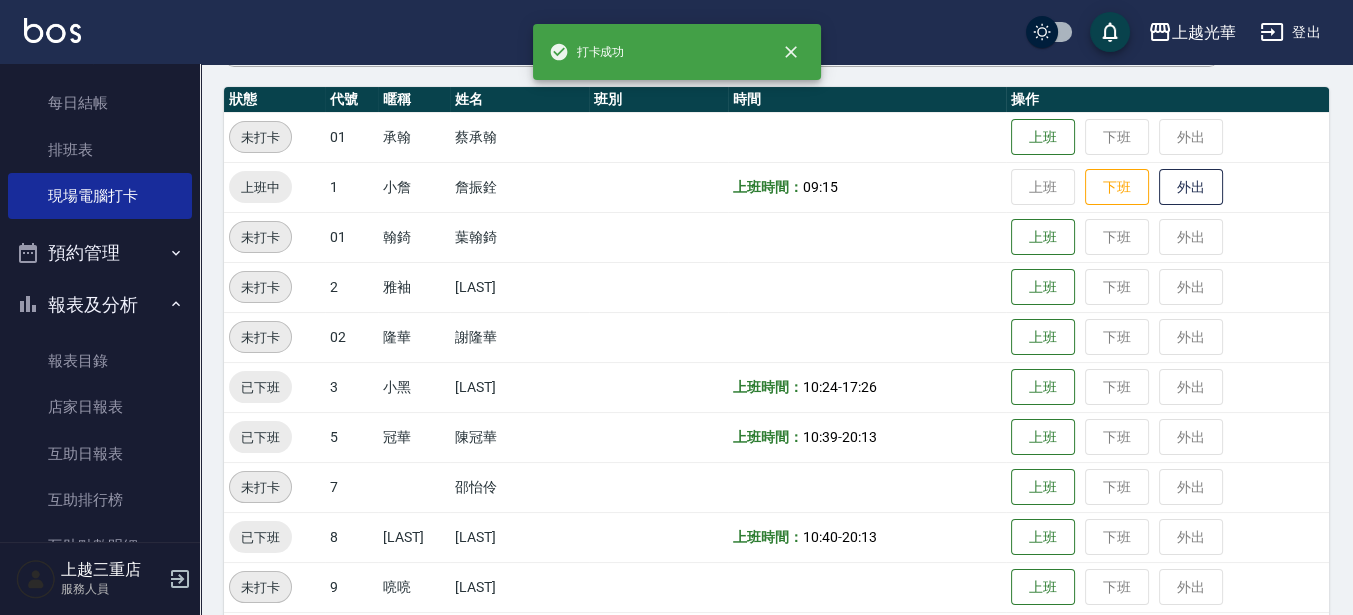 scroll, scrollTop: 207, scrollLeft: 0, axis: vertical 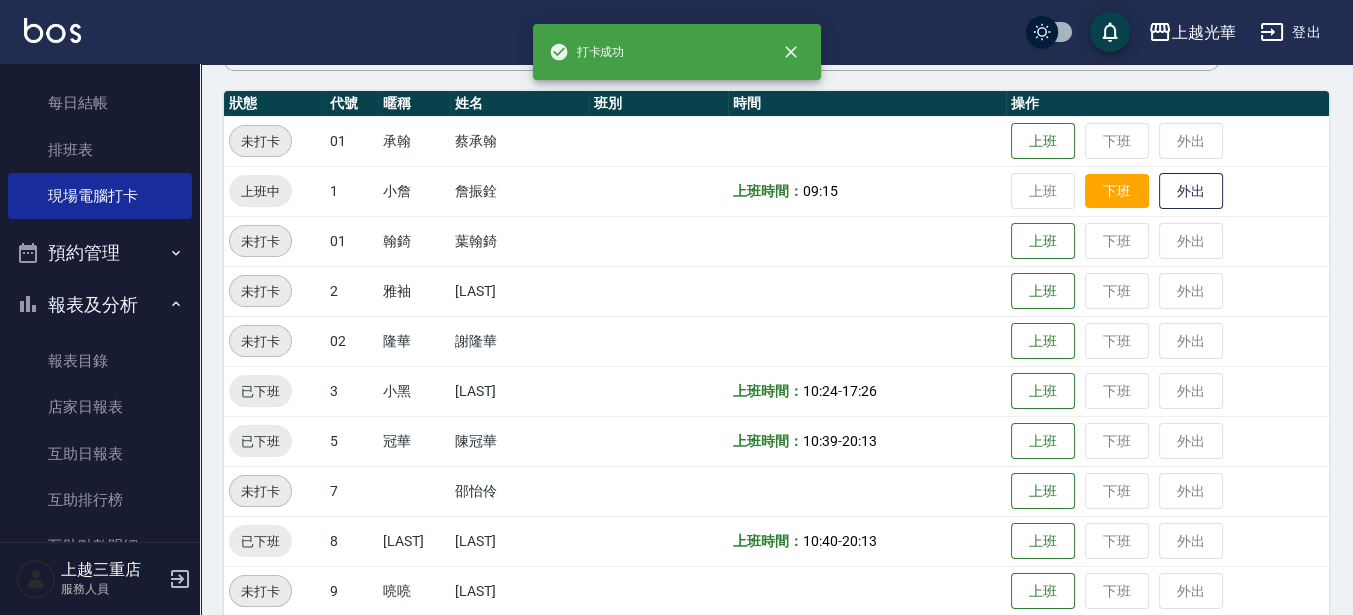 click on "下班" at bounding box center [1117, 191] 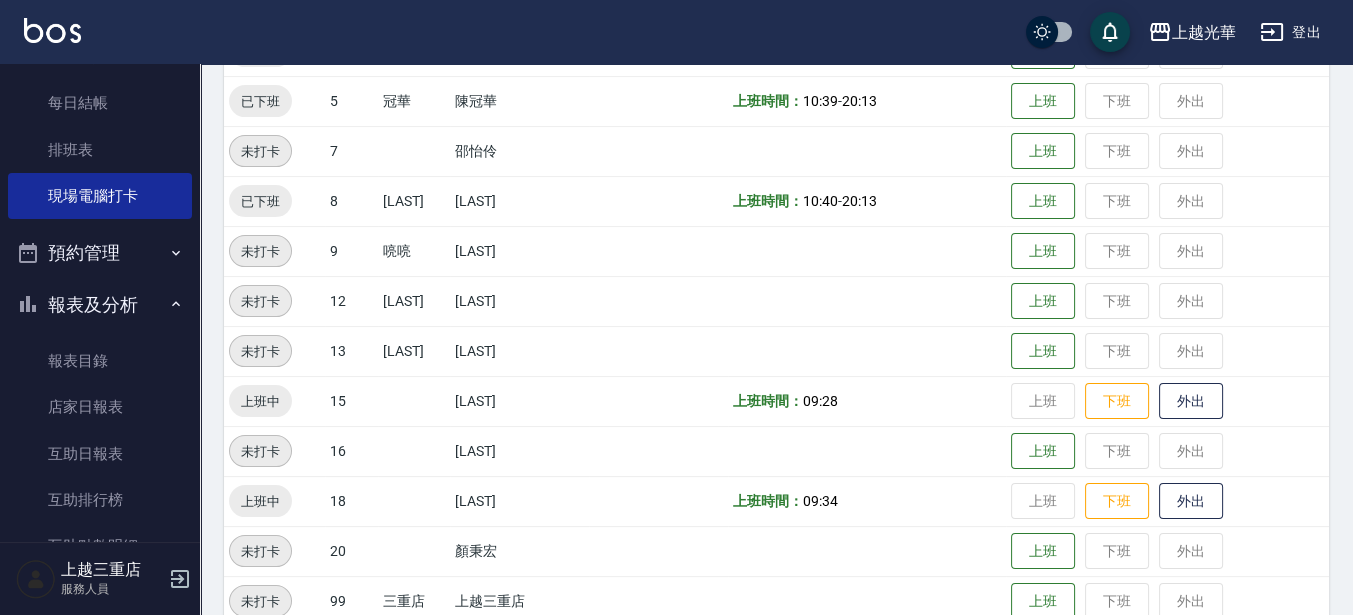 scroll, scrollTop: 582, scrollLeft: 0, axis: vertical 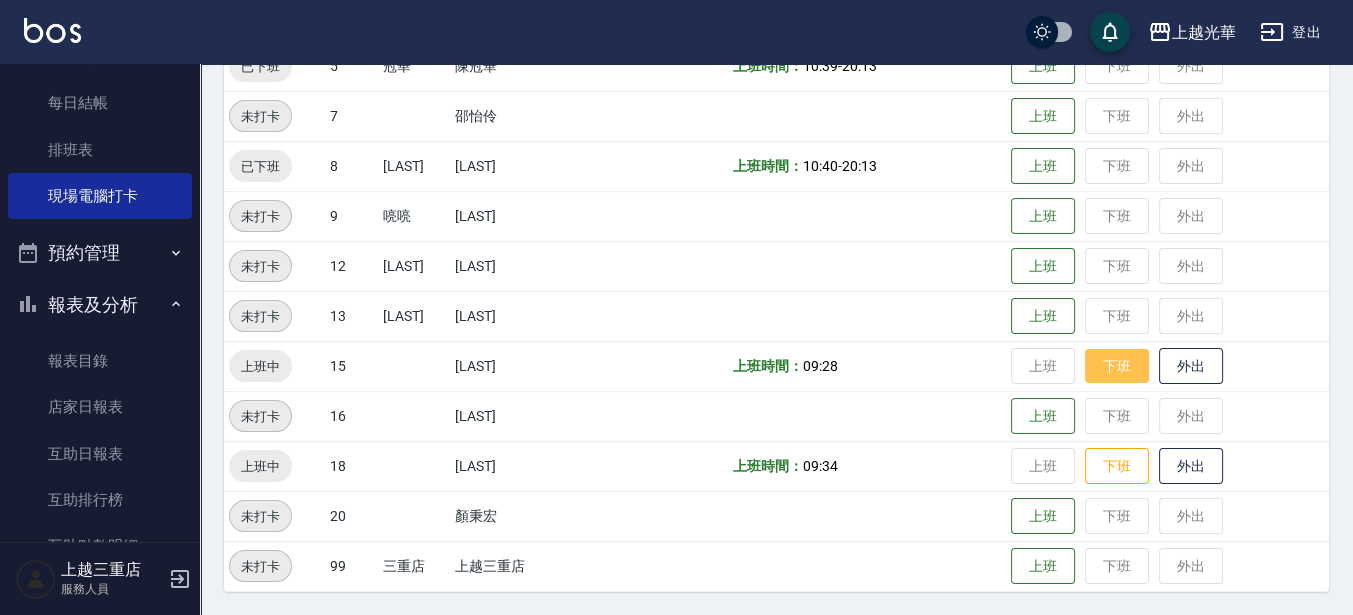 click on "下班" at bounding box center [1117, 366] 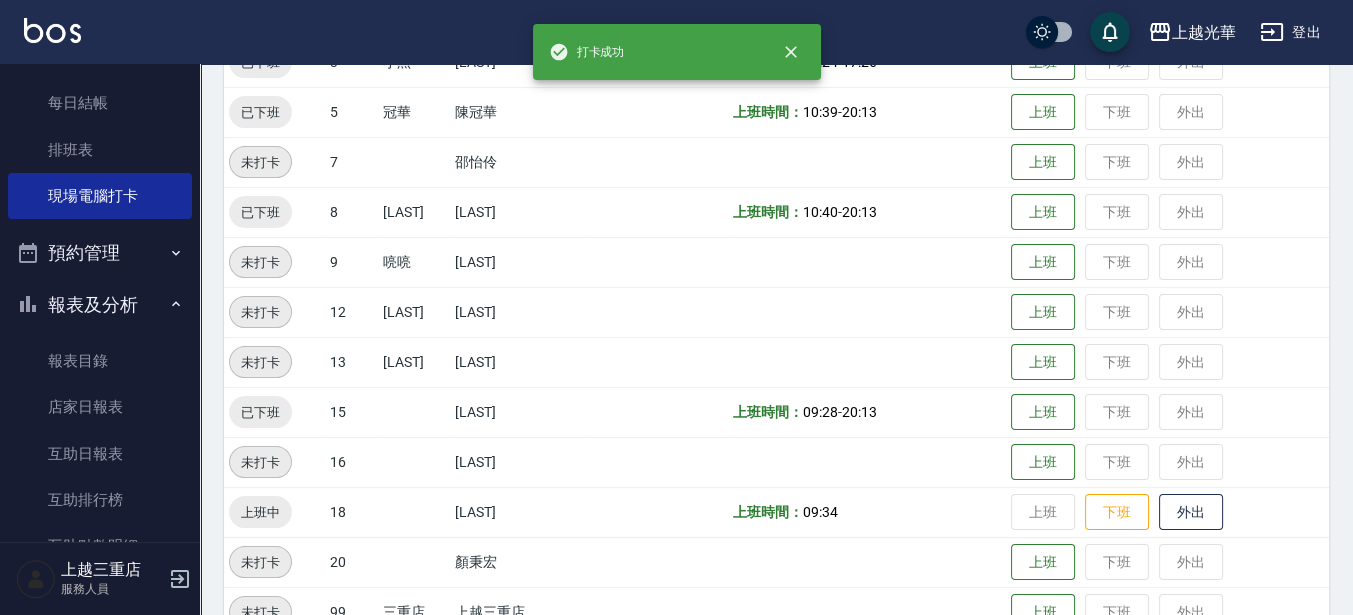 scroll, scrollTop: 582, scrollLeft: 0, axis: vertical 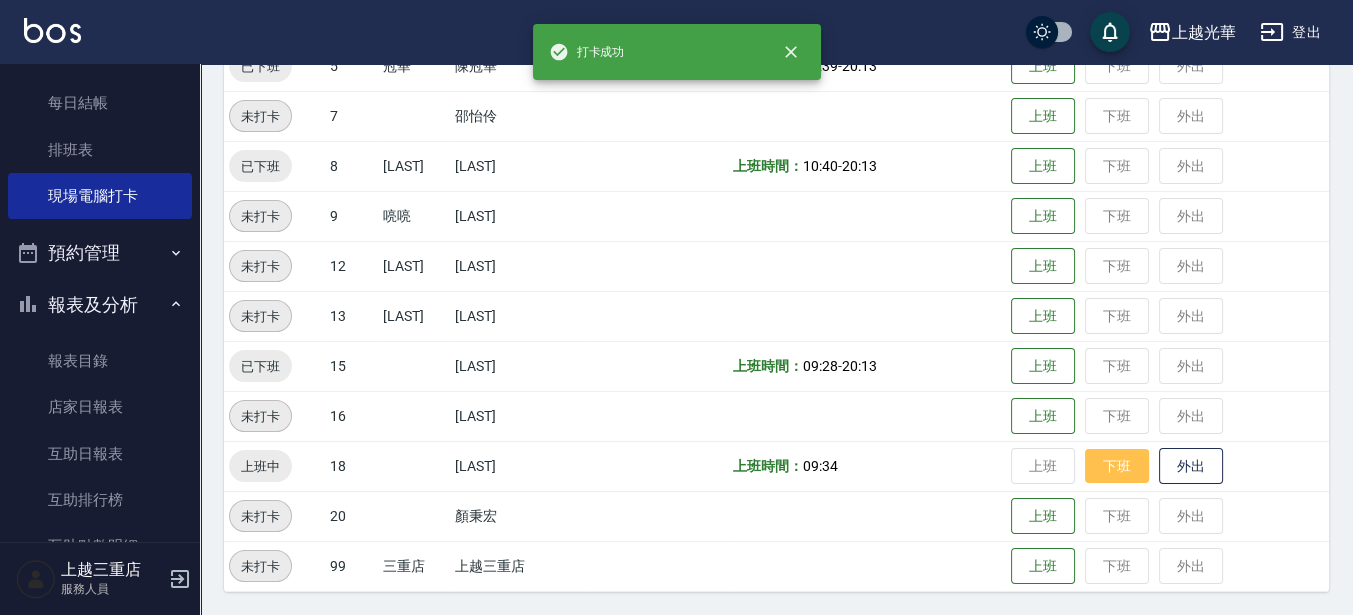 click on "下班" at bounding box center [1117, 466] 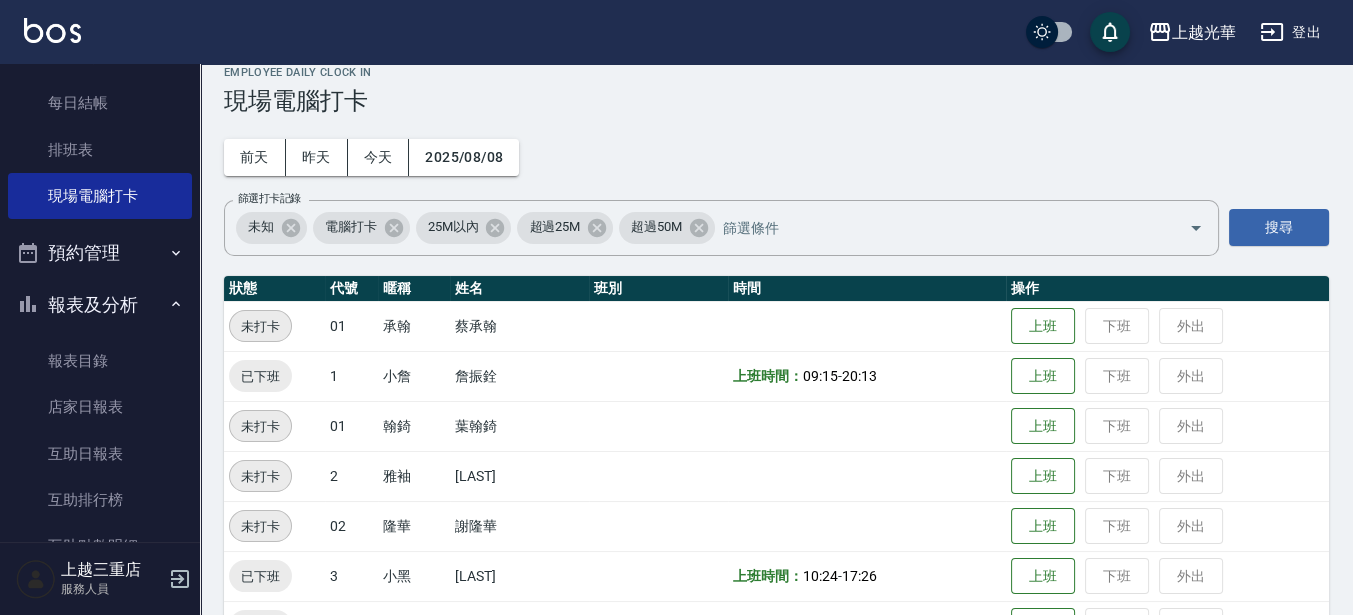 scroll, scrollTop: 0, scrollLeft: 0, axis: both 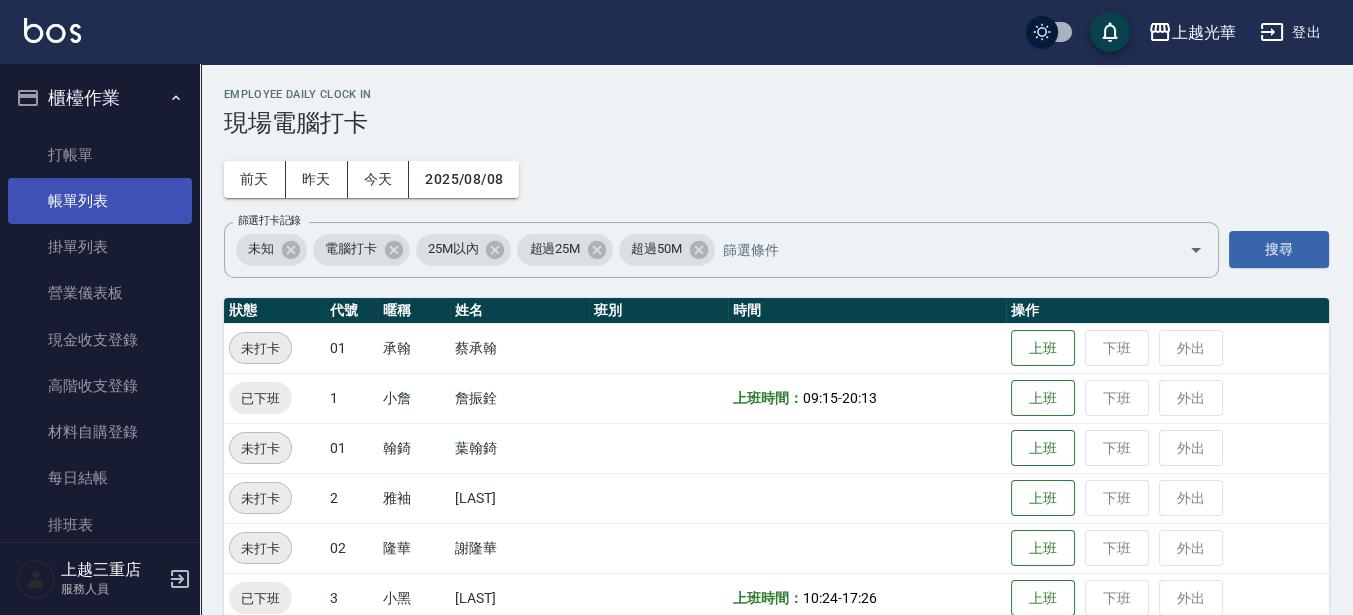 click on "帳單列表" at bounding box center [100, 201] 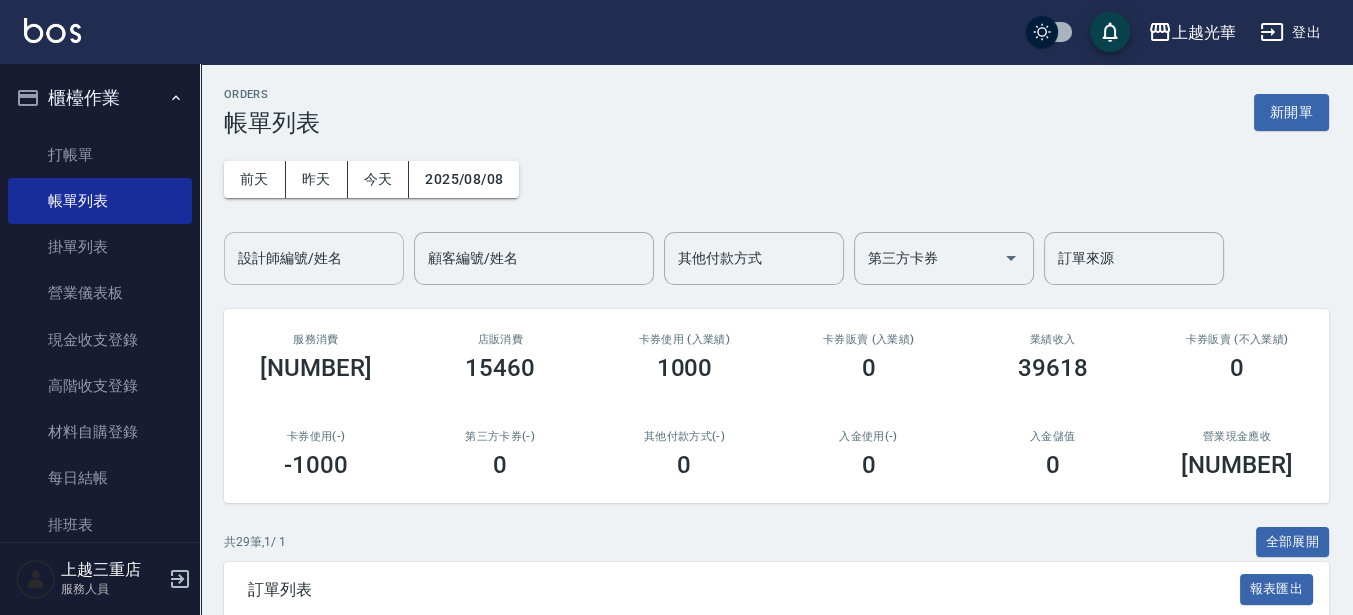 click on "設計師編號/姓名 設計師編號/姓名" at bounding box center (314, 258) 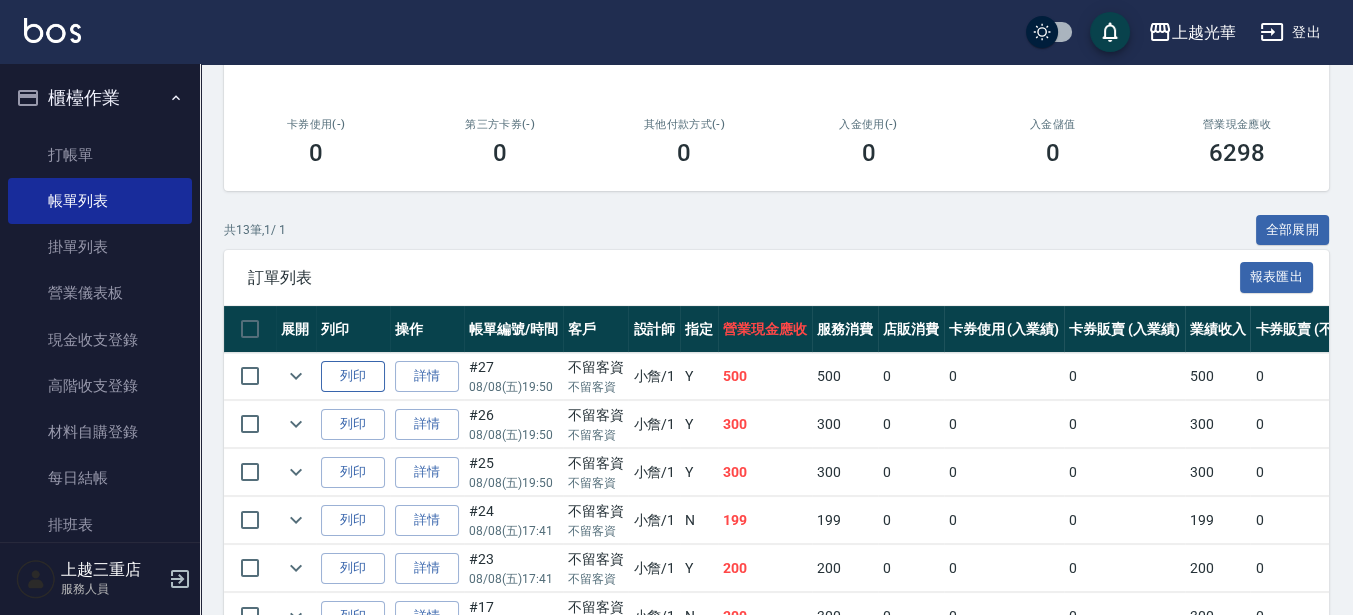 scroll, scrollTop: 375, scrollLeft: 0, axis: vertical 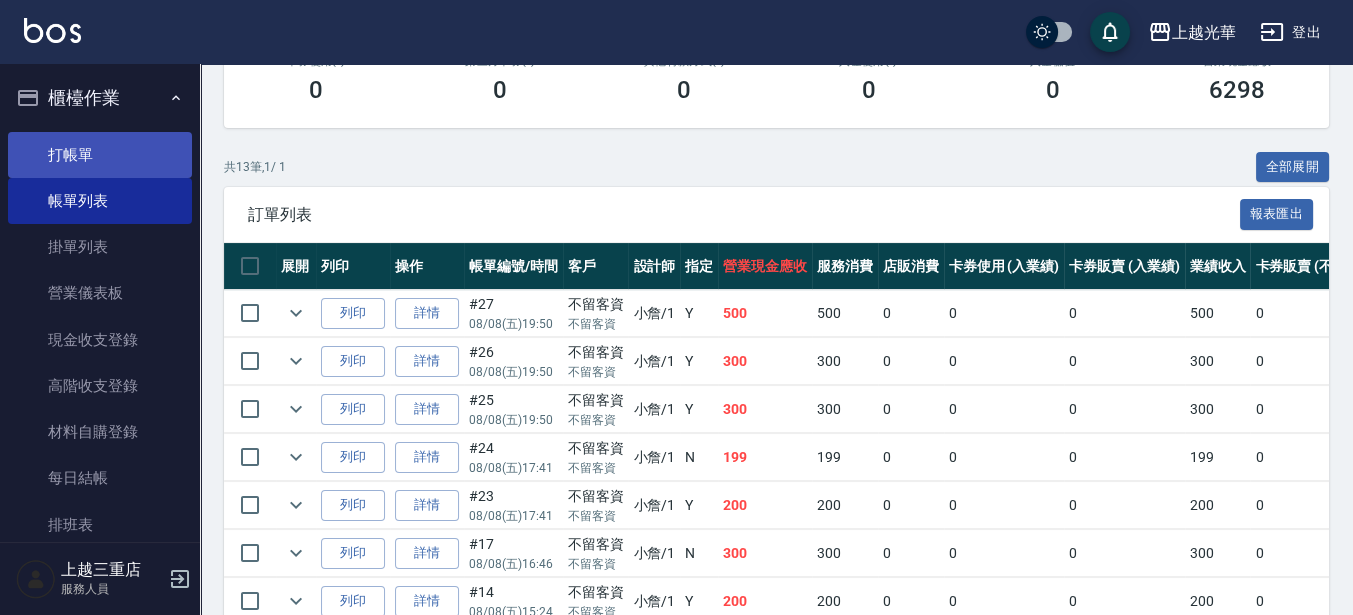 type on "小詹-1" 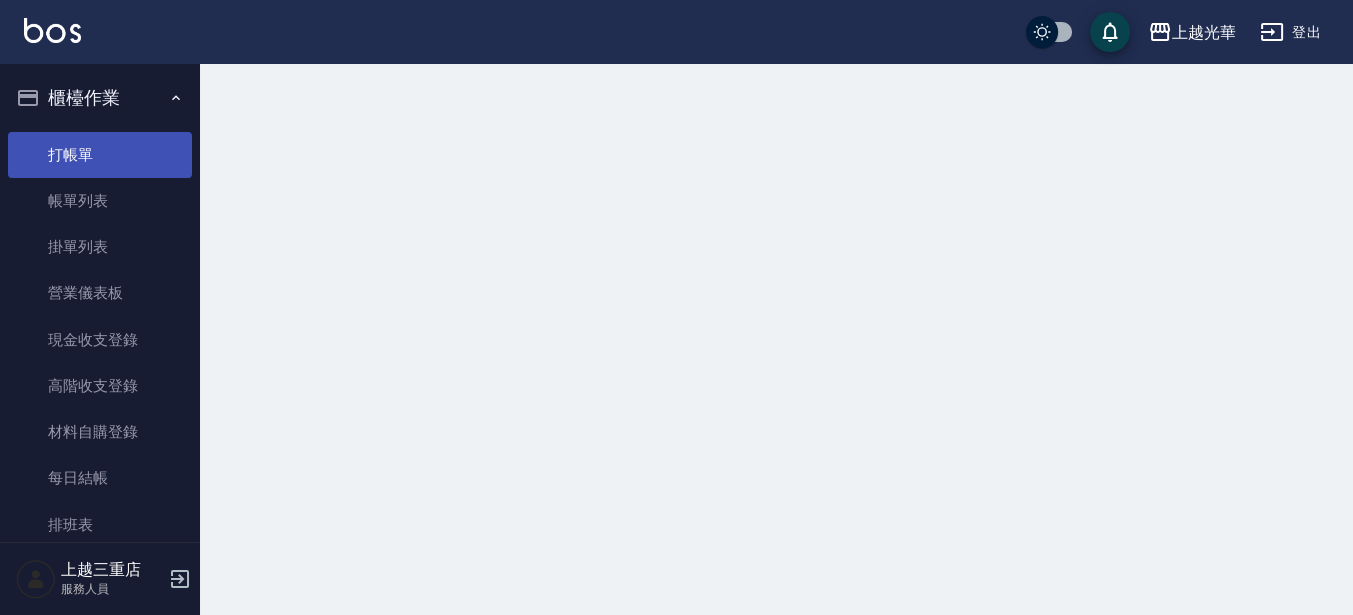 scroll, scrollTop: 0, scrollLeft: 0, axis: both 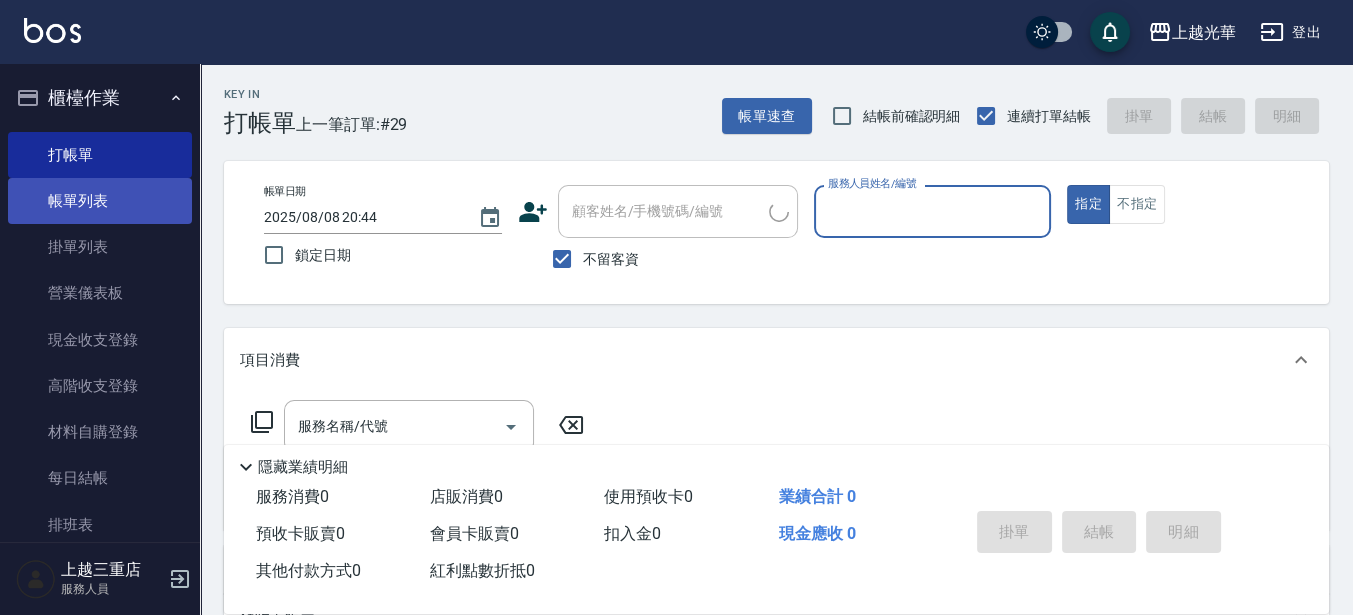 click on "帳單列表" at bounding box center (100, 201) 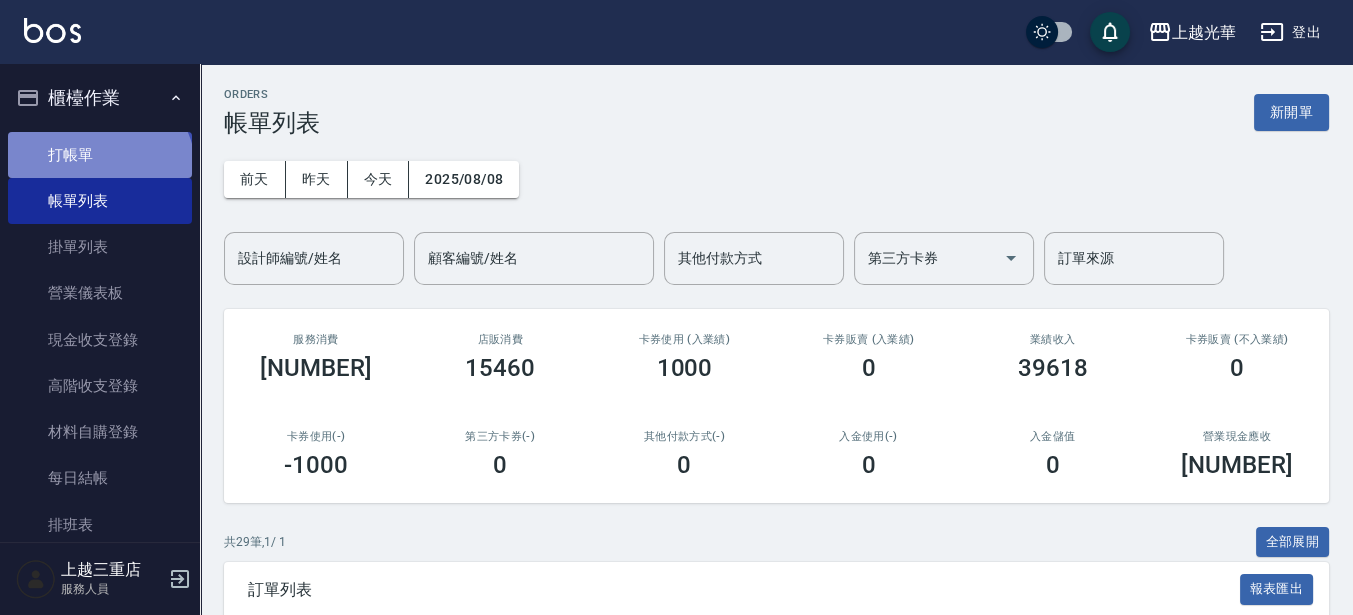 click on "打帳單" at bounding box center (100, 155) 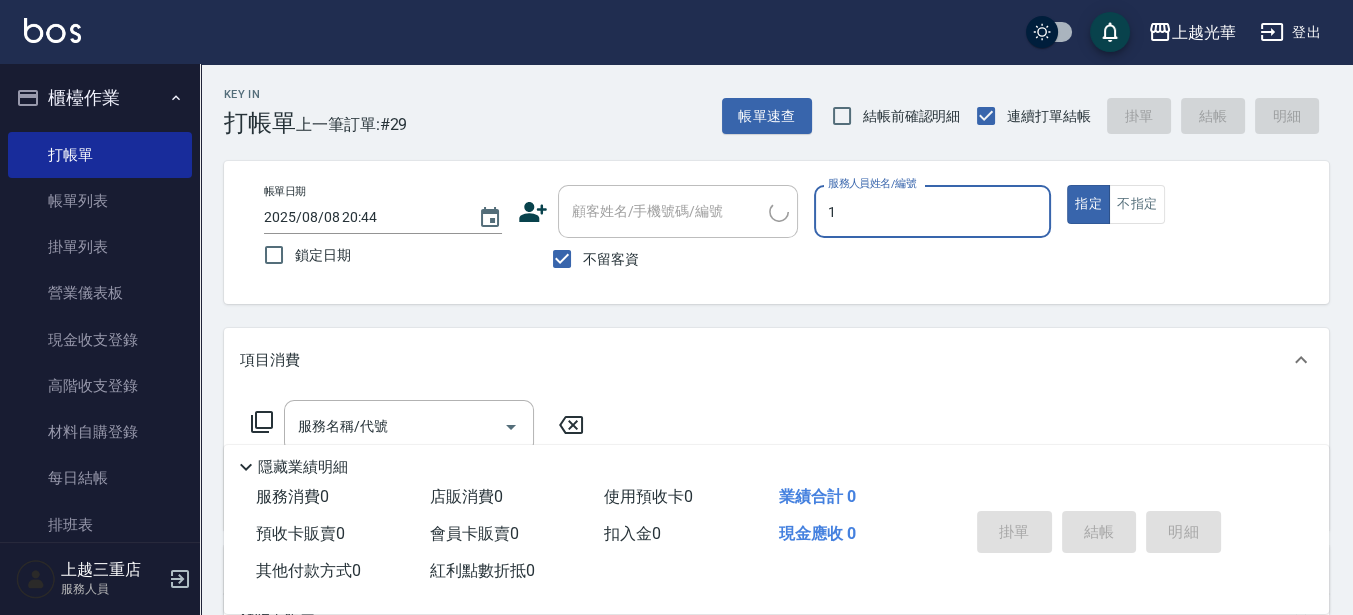 type on "小詹-1" 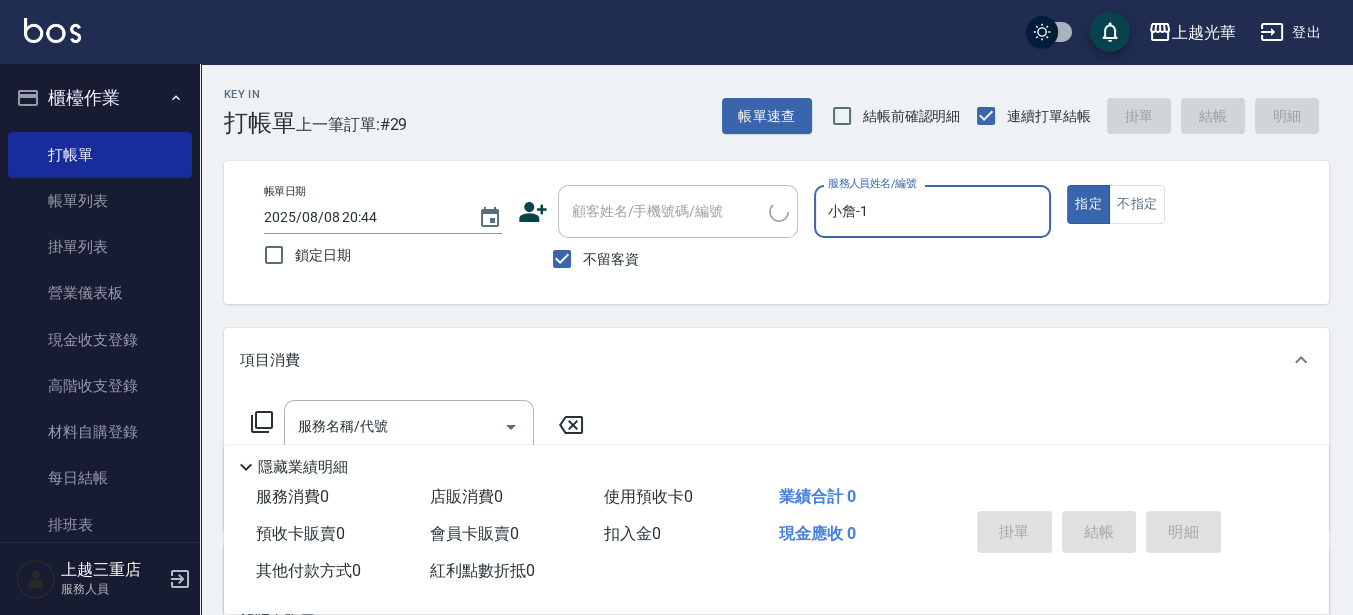 type on "true" 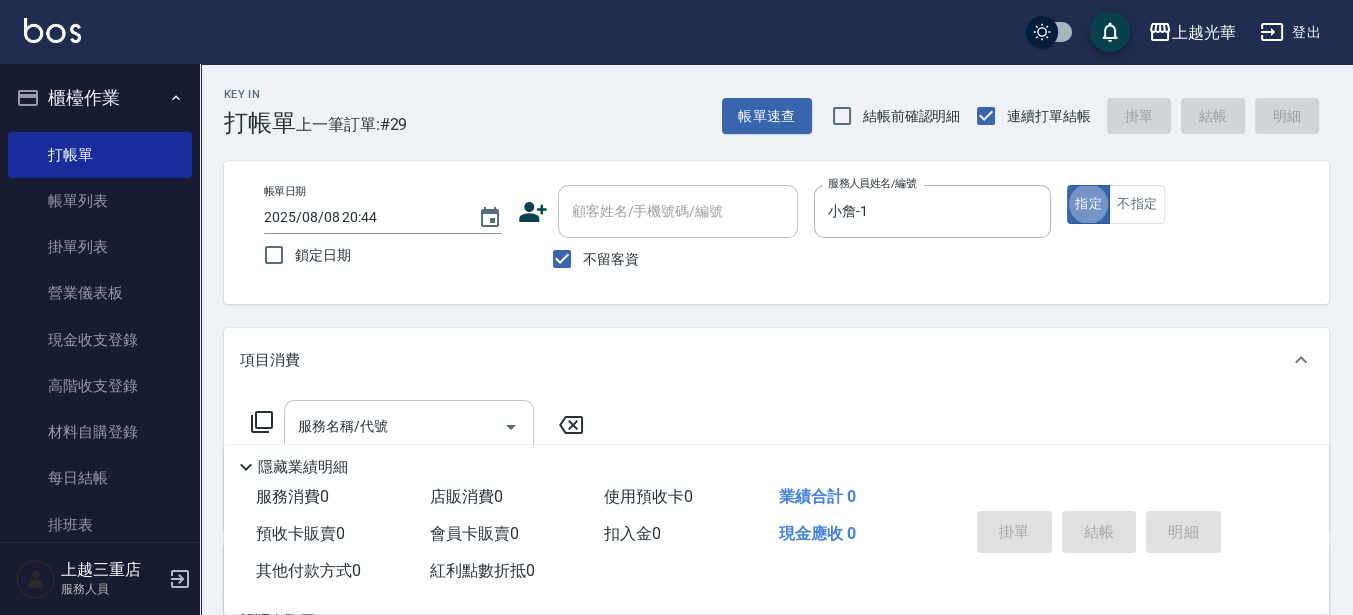 click on "服務名稱/代號" at bounding box center (394, 426) 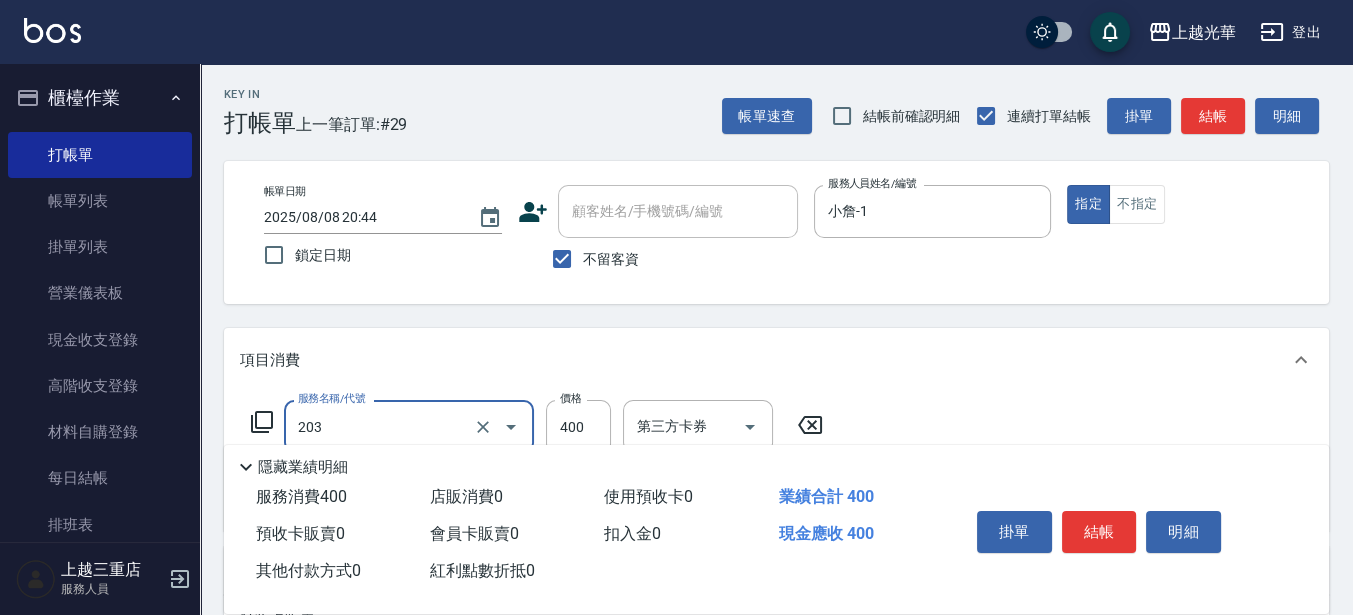 type on "指定單剪(203)" 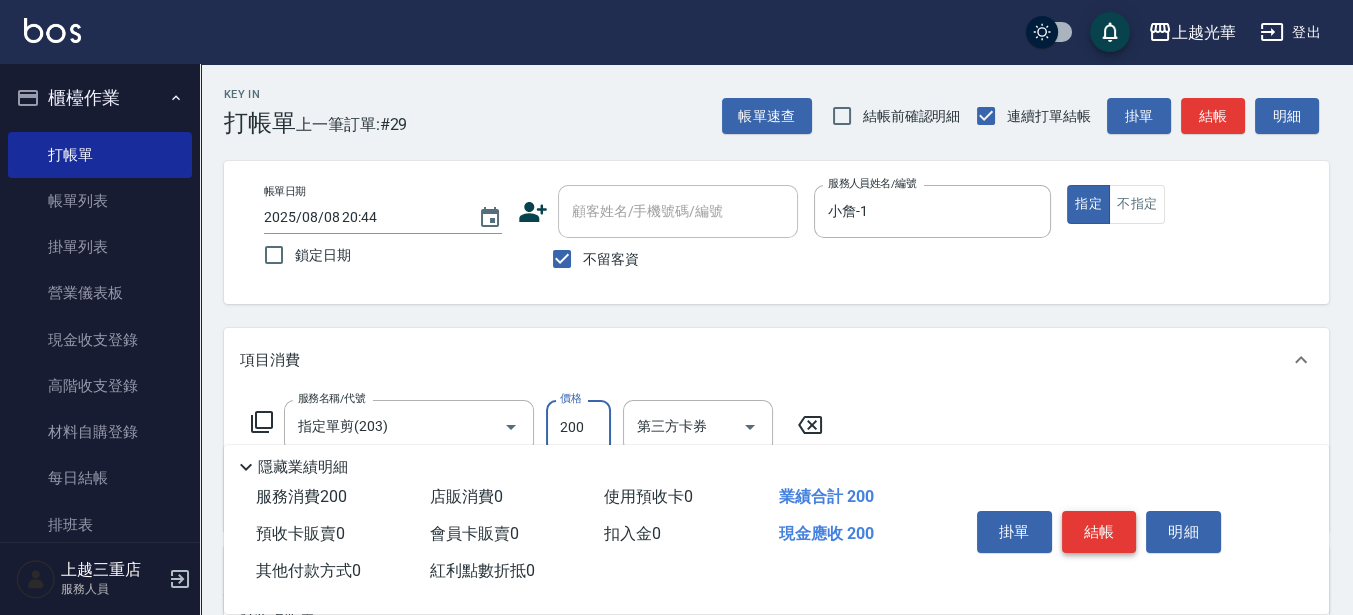 type on "200" 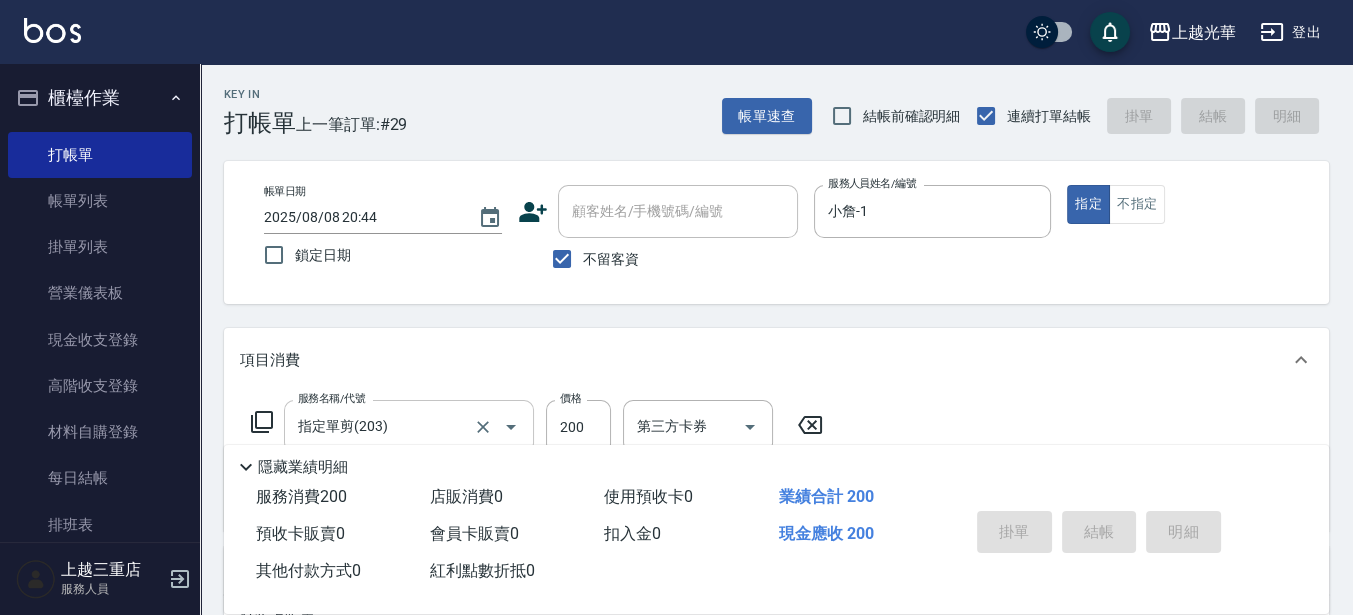 type 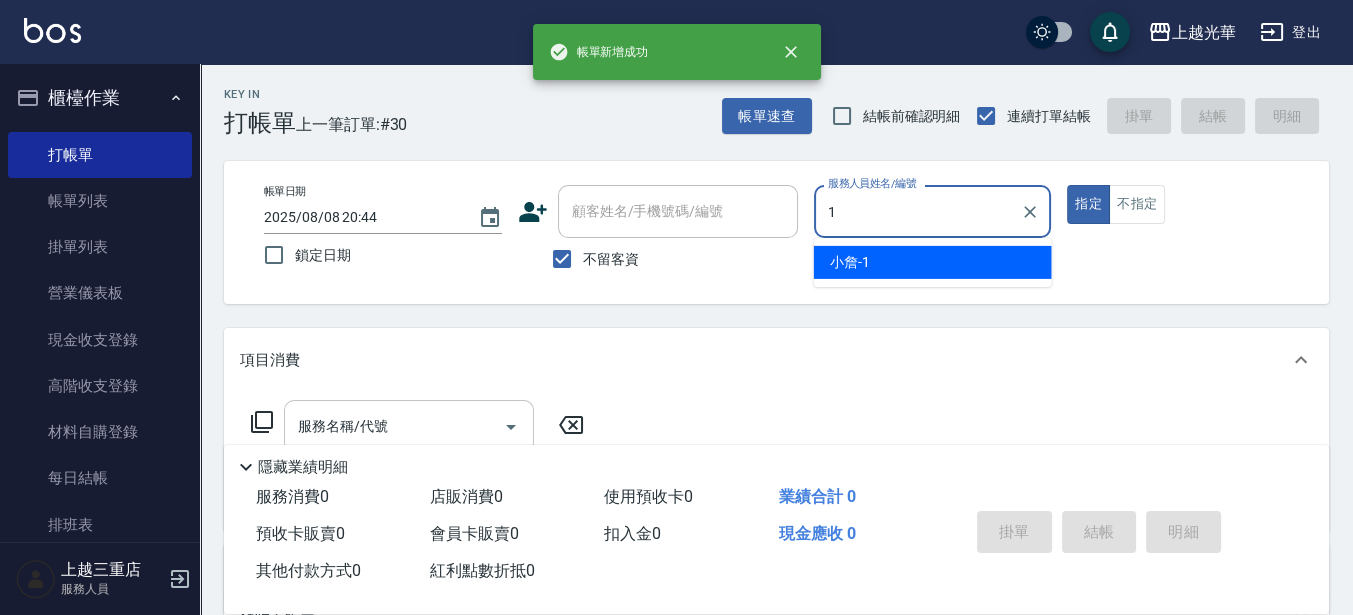 type on "小詹-1" 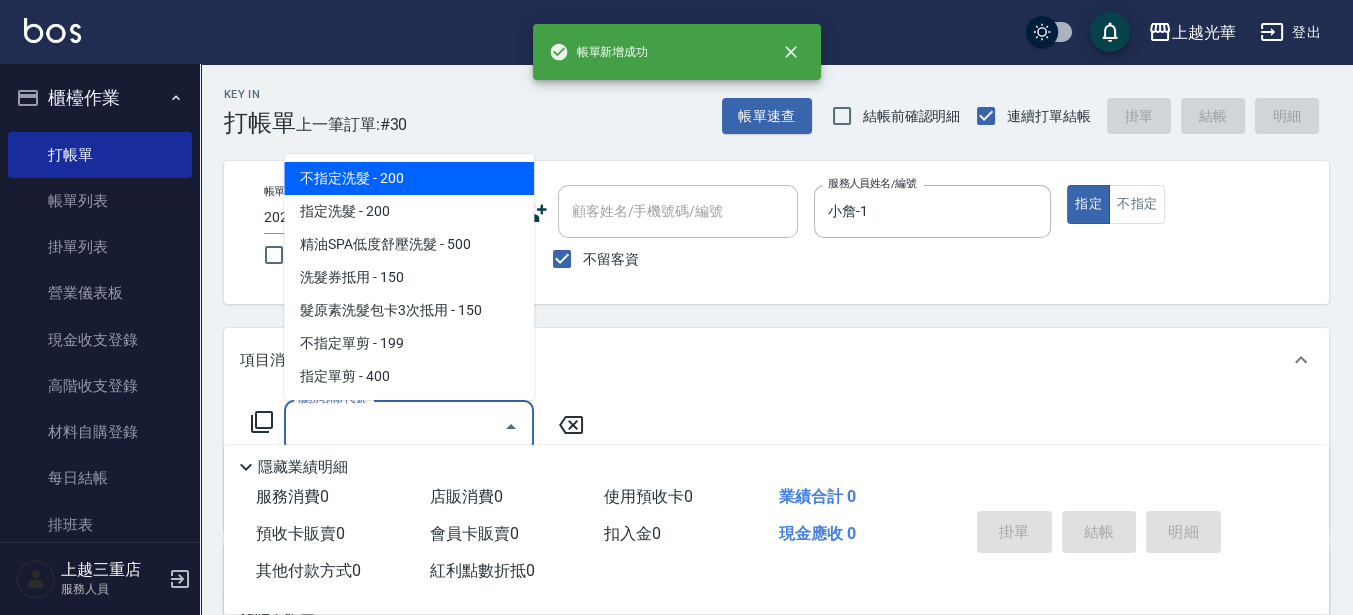 click on "服務名稱/代號" at bounding box center (394, 426) 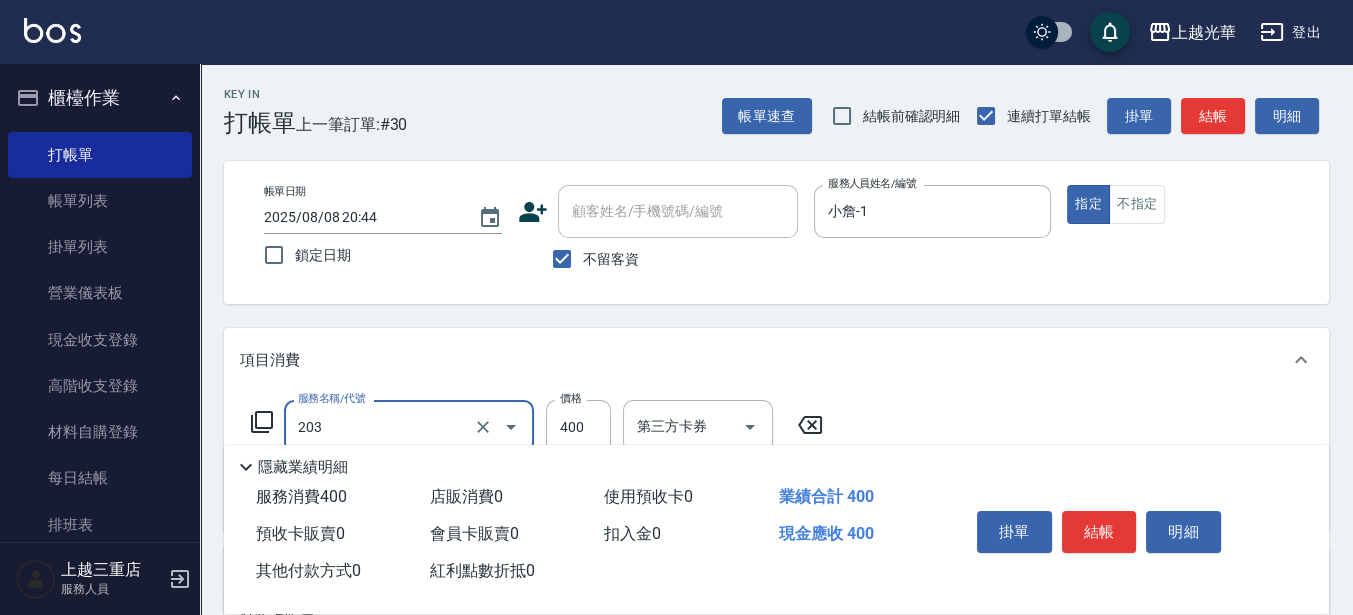 type on "指定單剪(203)" 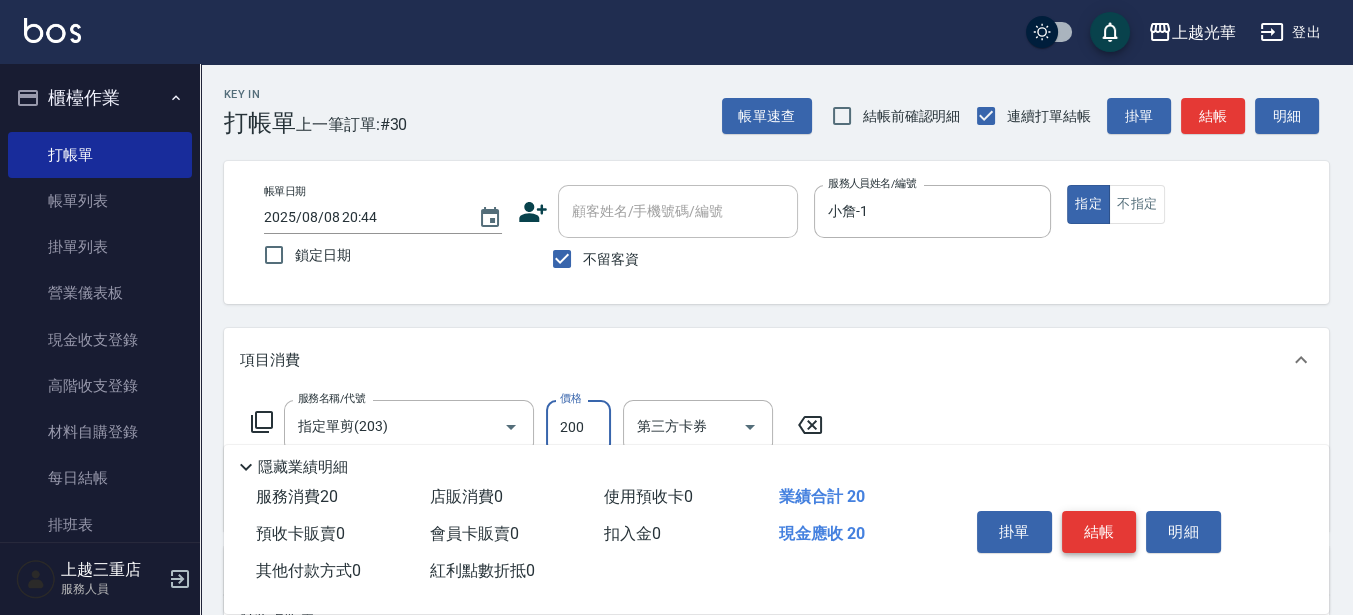 type on "200" 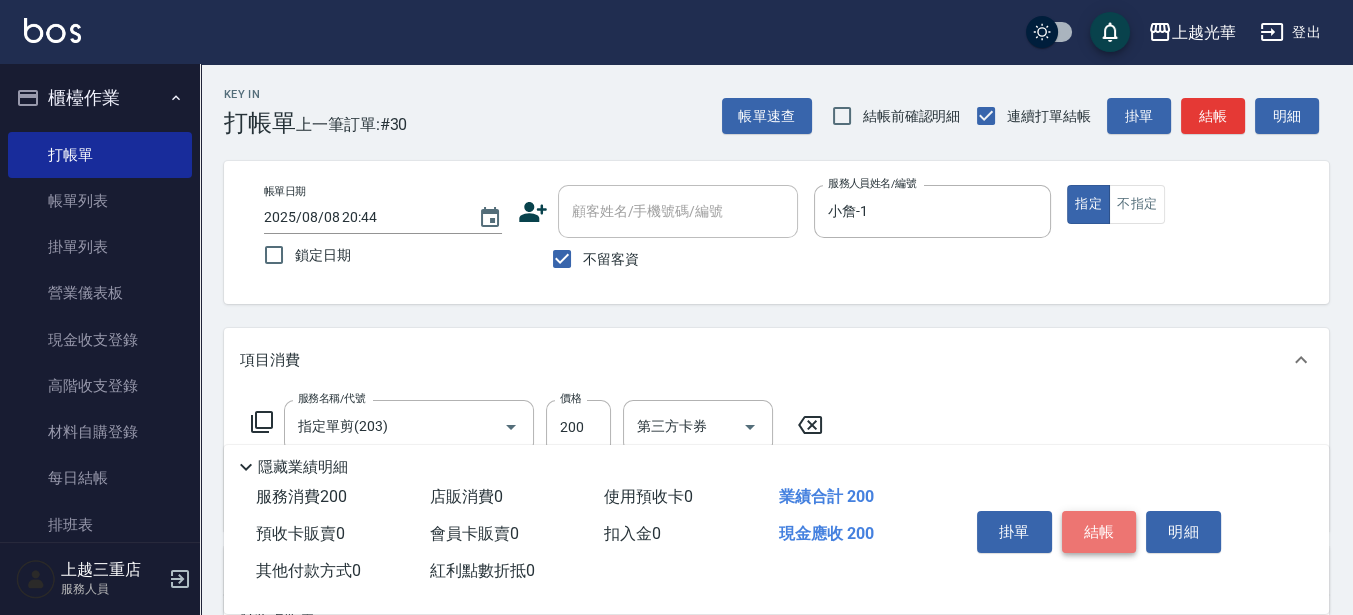 click on "結帳" at bounding box center [1099, 532] 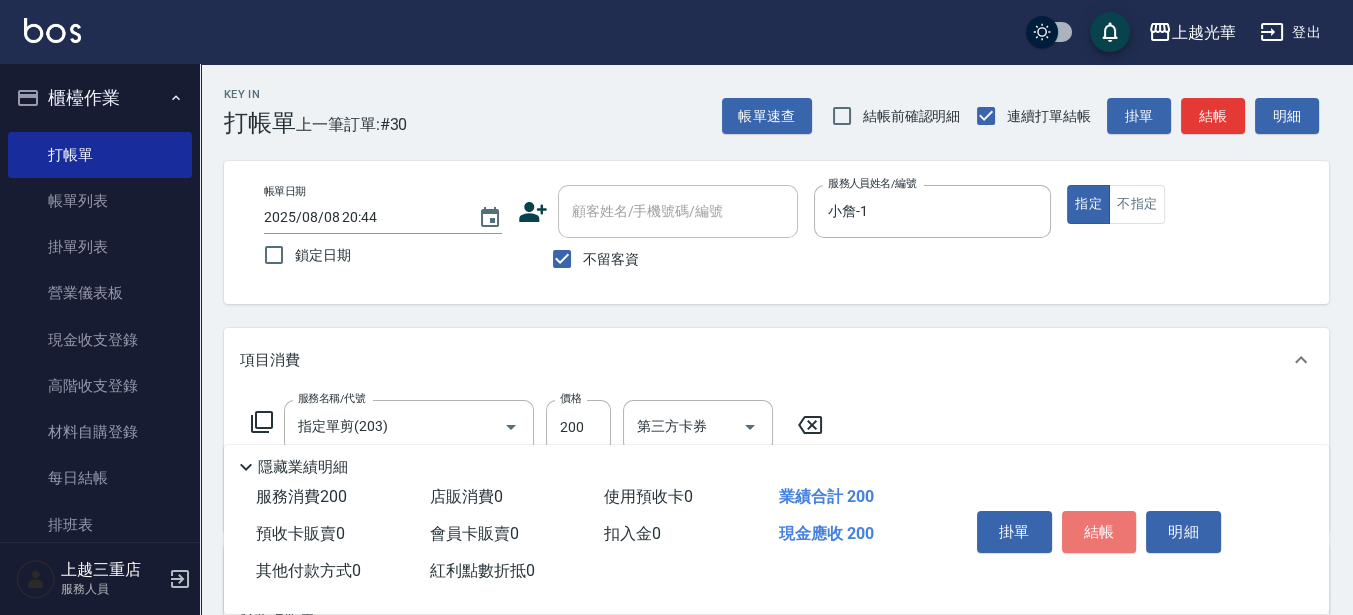 type 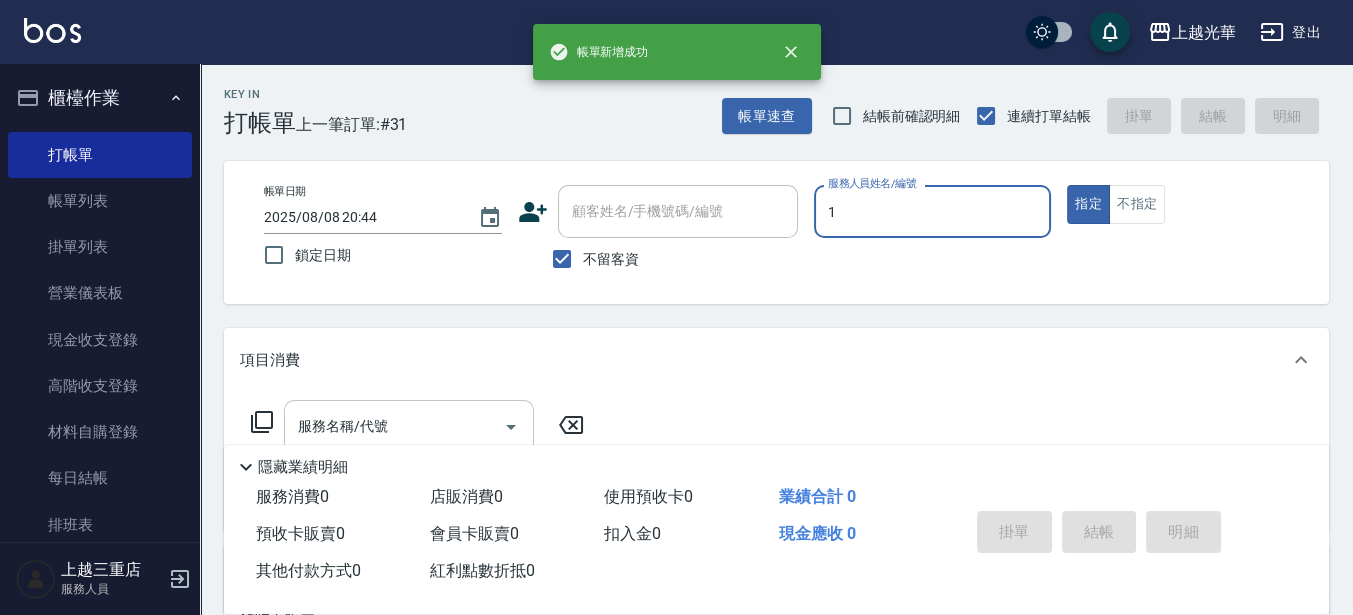type on "小詹-1" 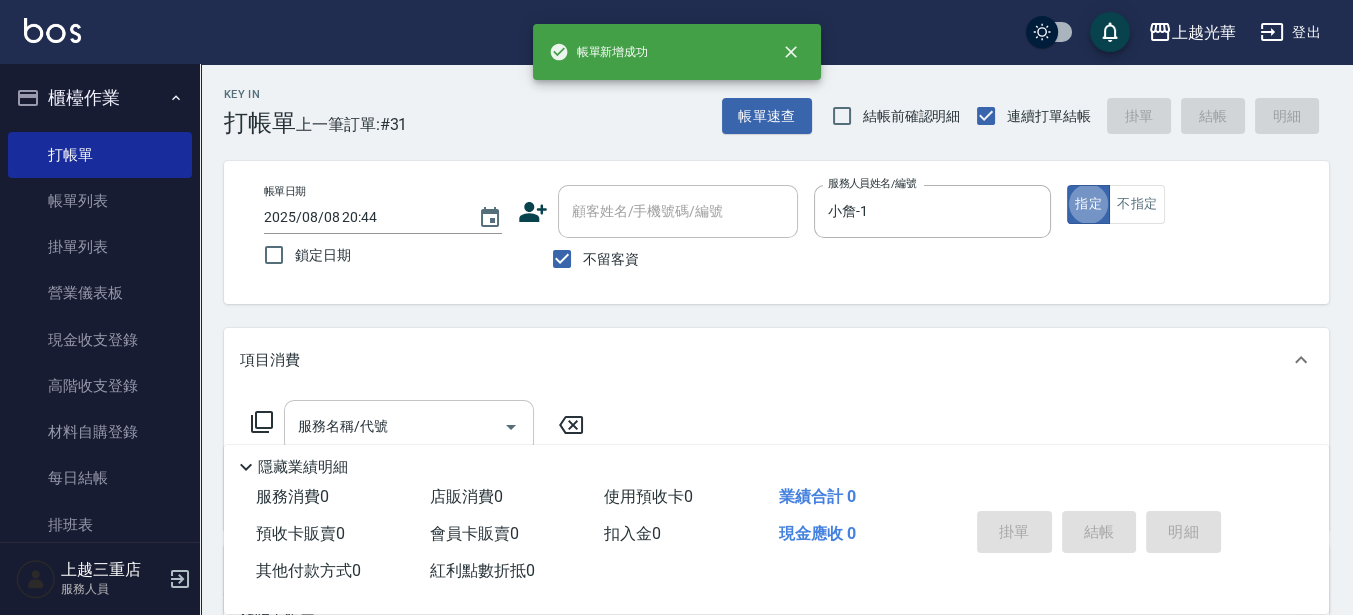 click on "服務名稱/代號" at bounding box center (394, 426) 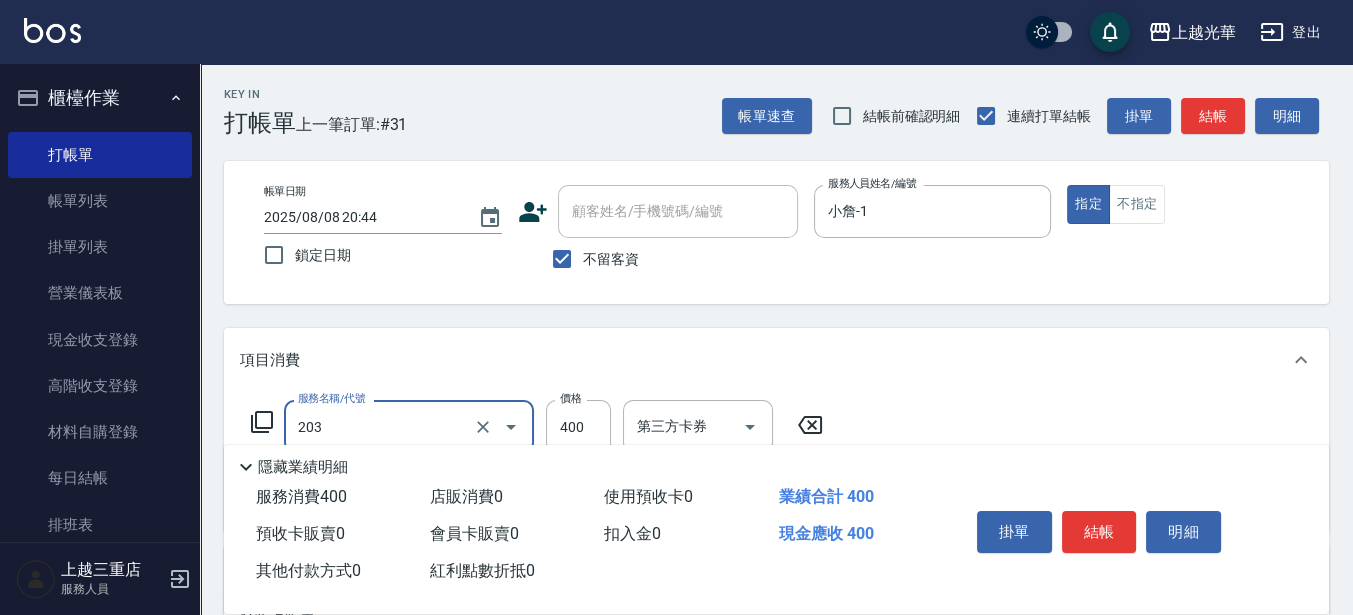 type on "指定單剪(203)" 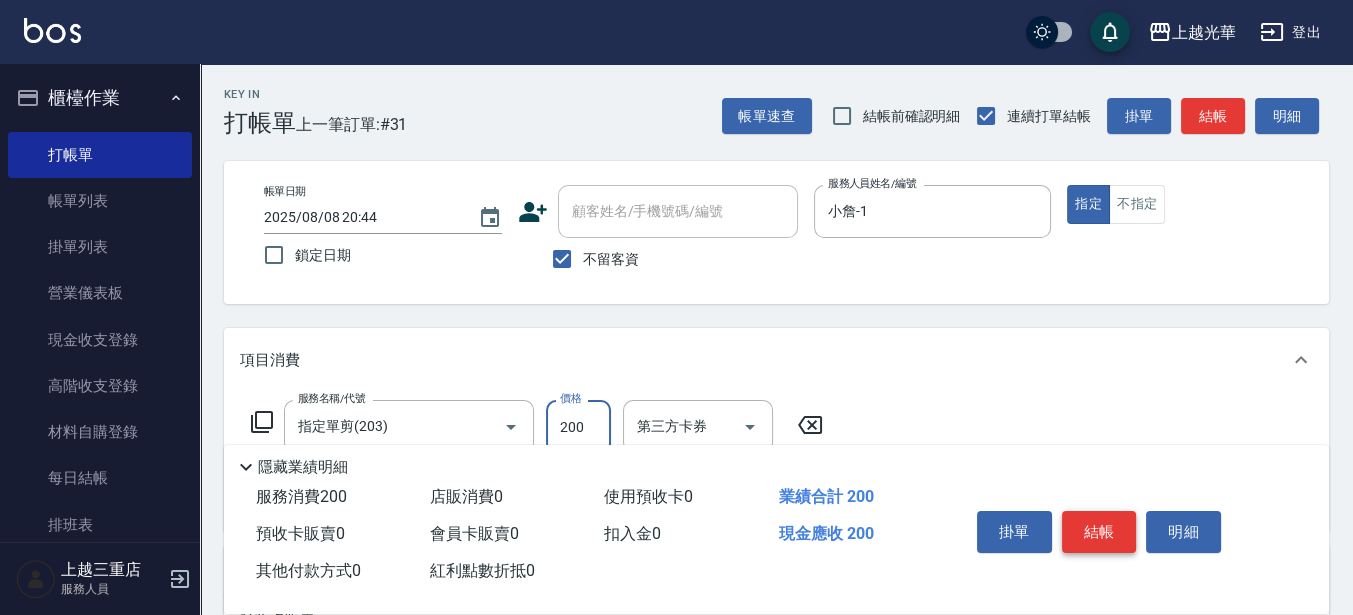 type on "200" 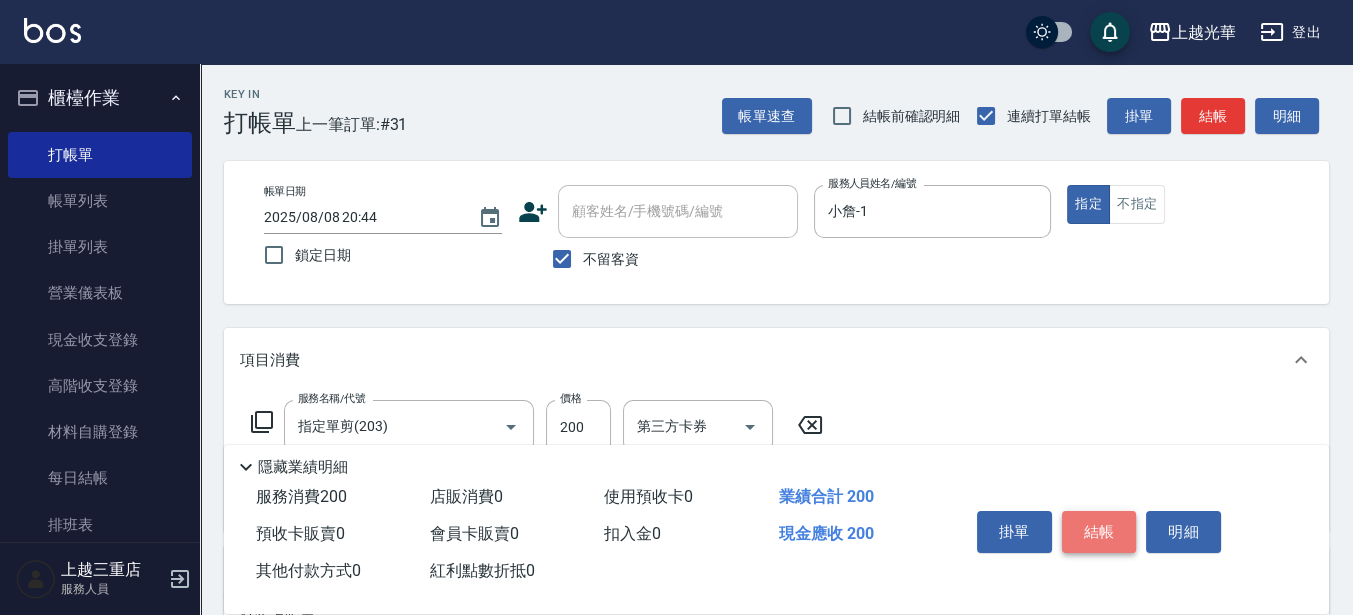 click on "結帳" at bounding box center (1099, 532) 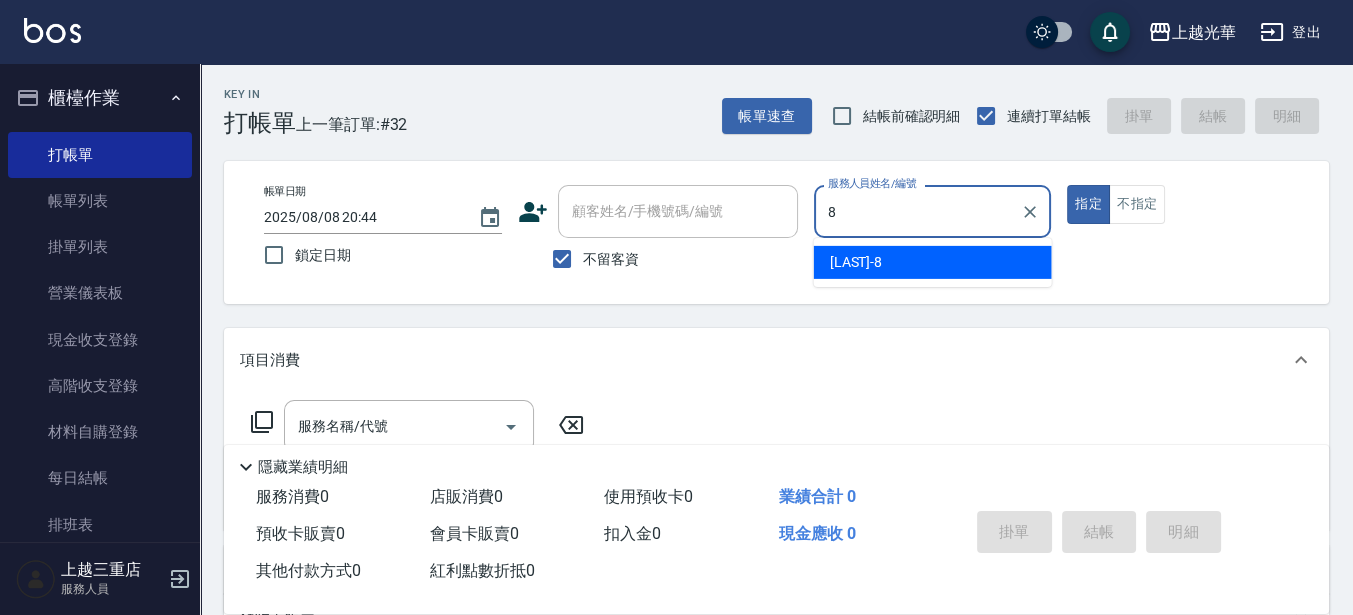 type on "玉米-8" 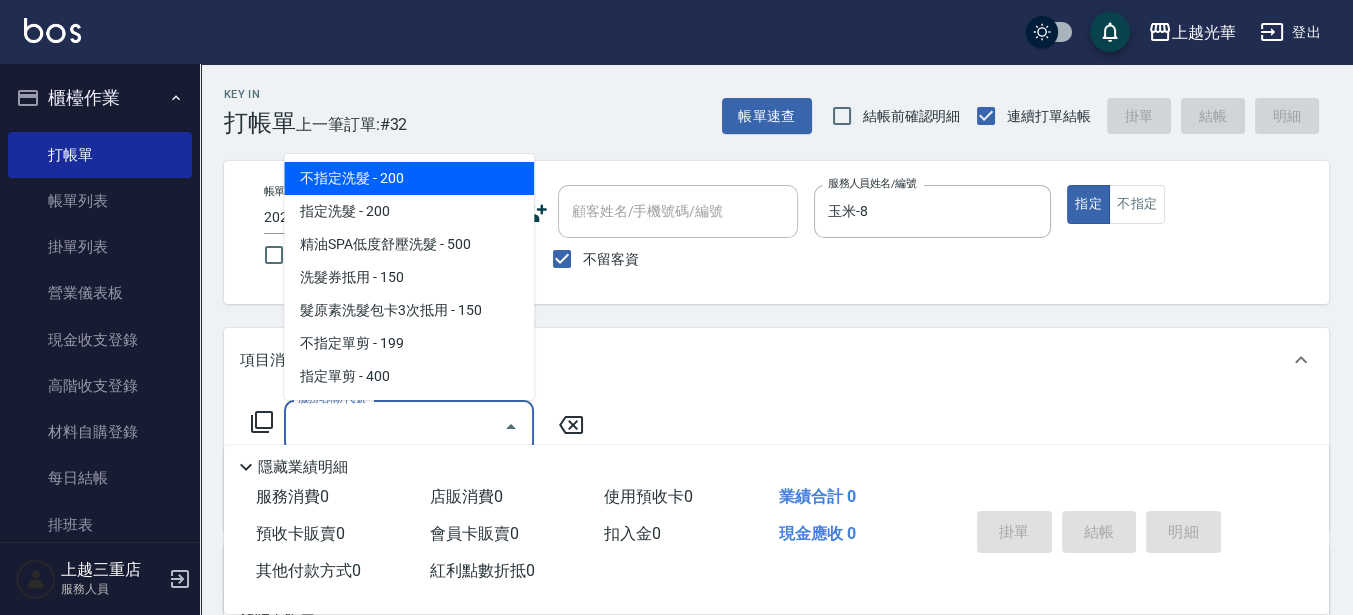 click on "服務名稱/代號" at bounding box center [394, 426] 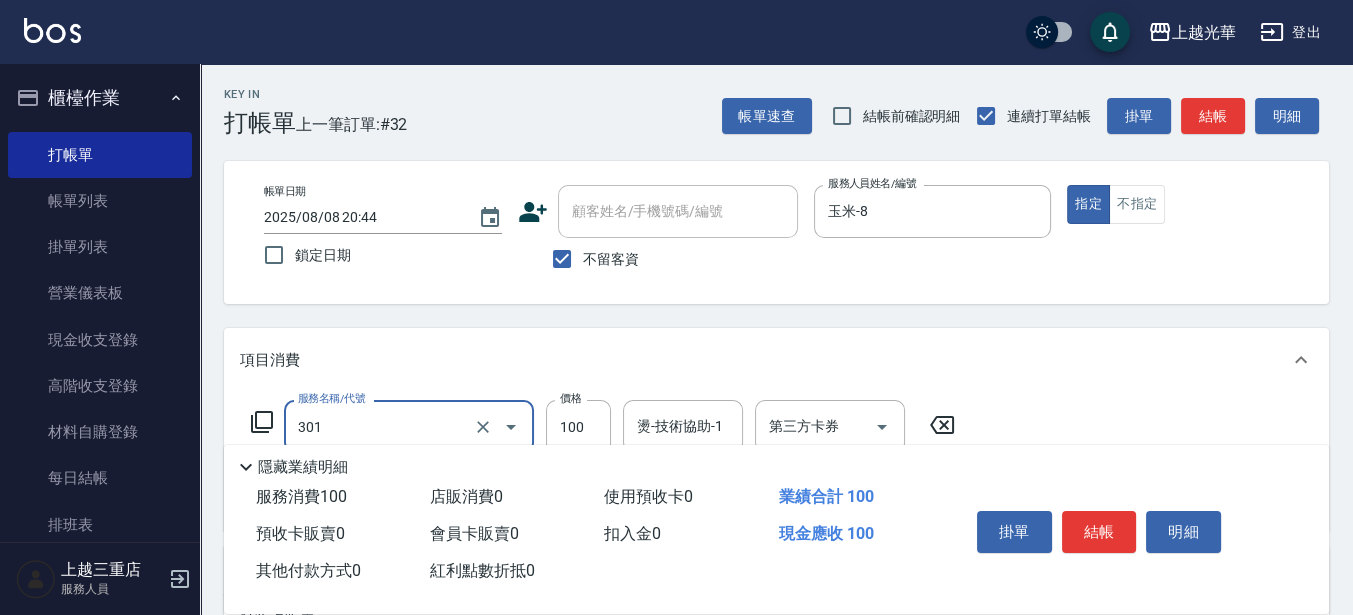 type on "補燙(301)" 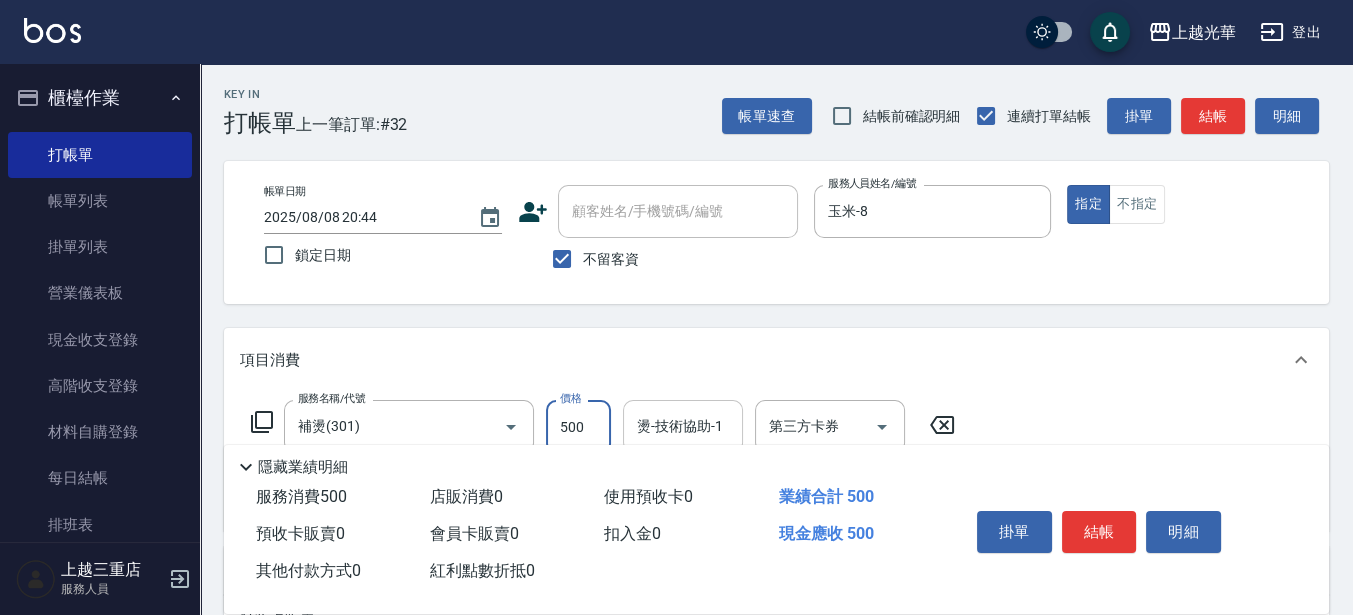 click on "燙-技術協助-1" at bounding box center (683, 426) 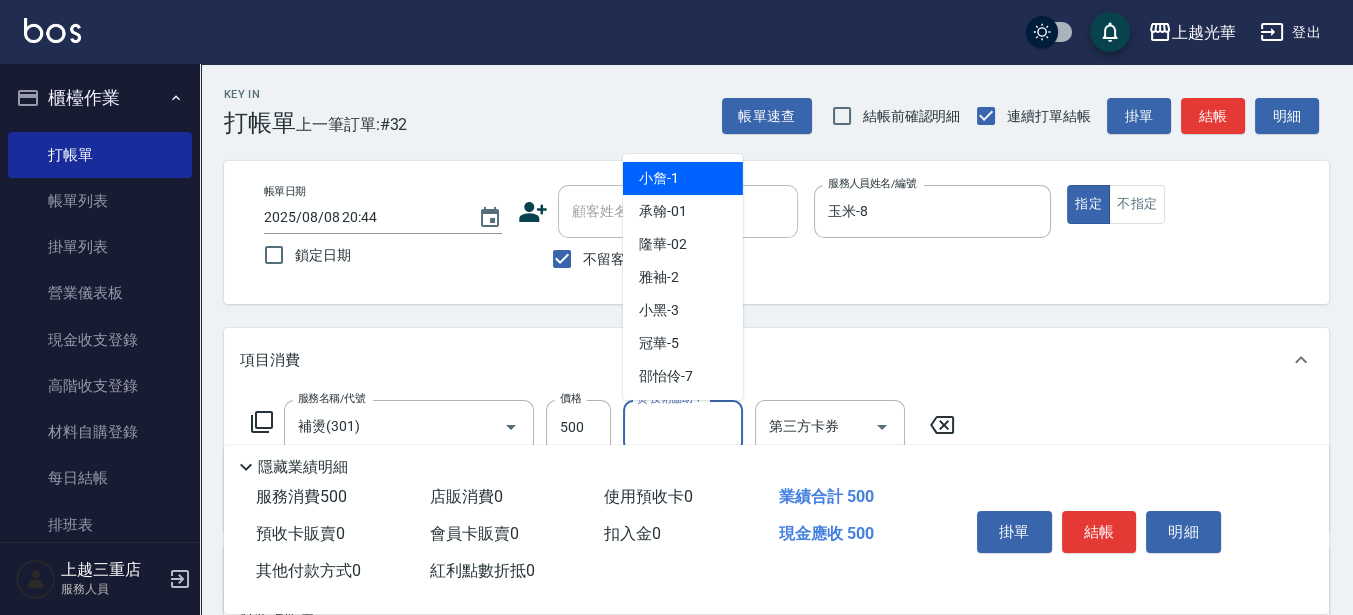 type on "1" 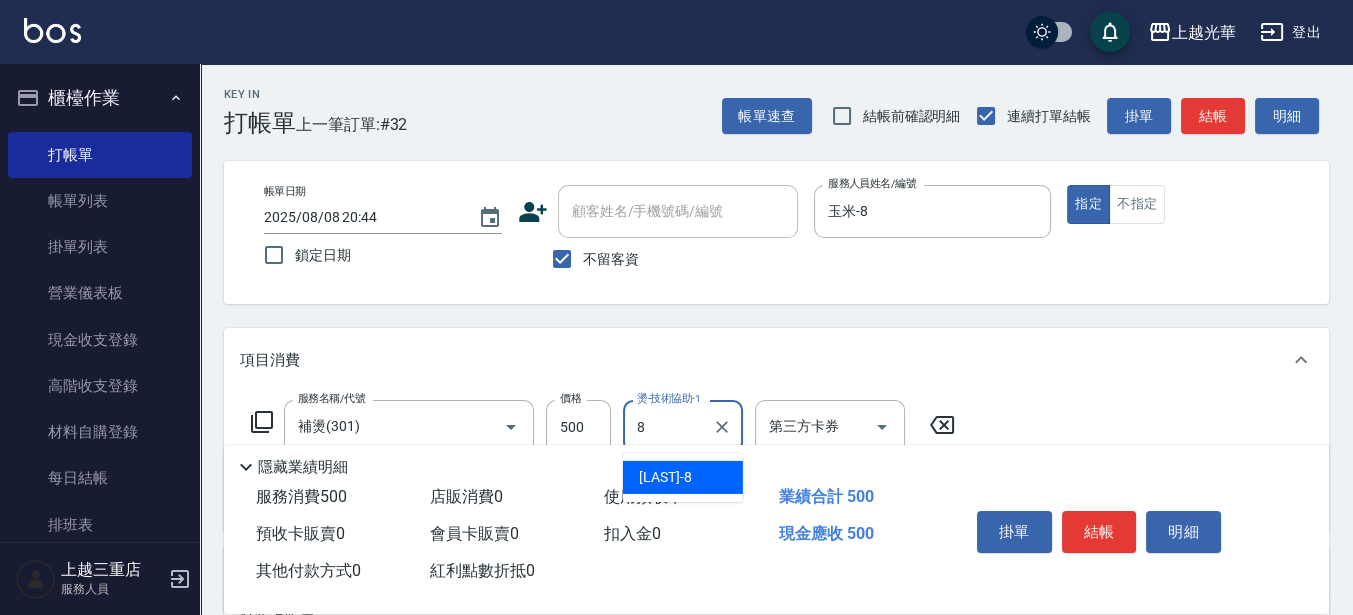 type on "玉米-8" 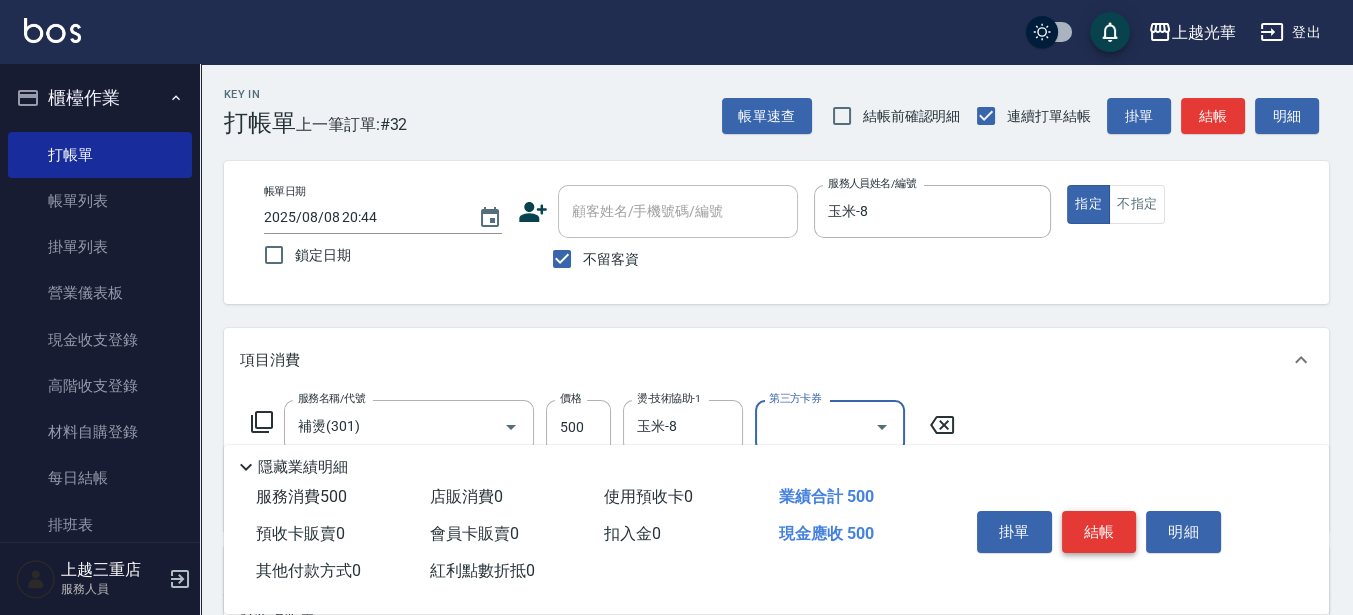 click on "結帳" at bounding box center (1099, 532) 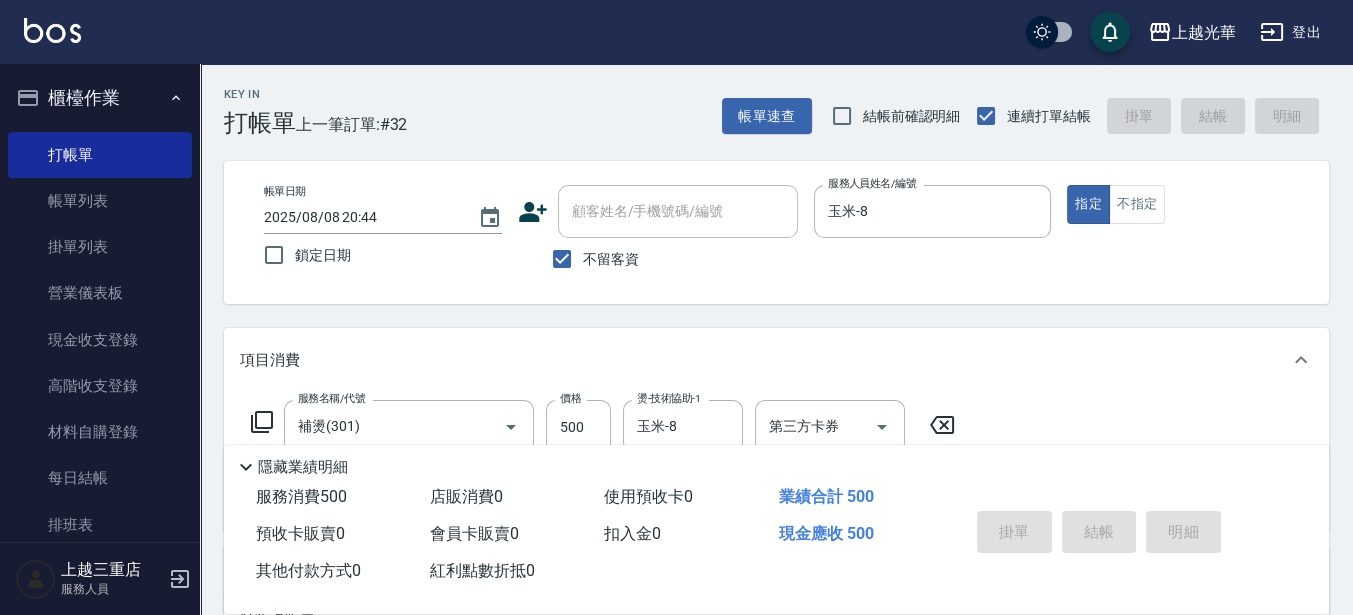 type 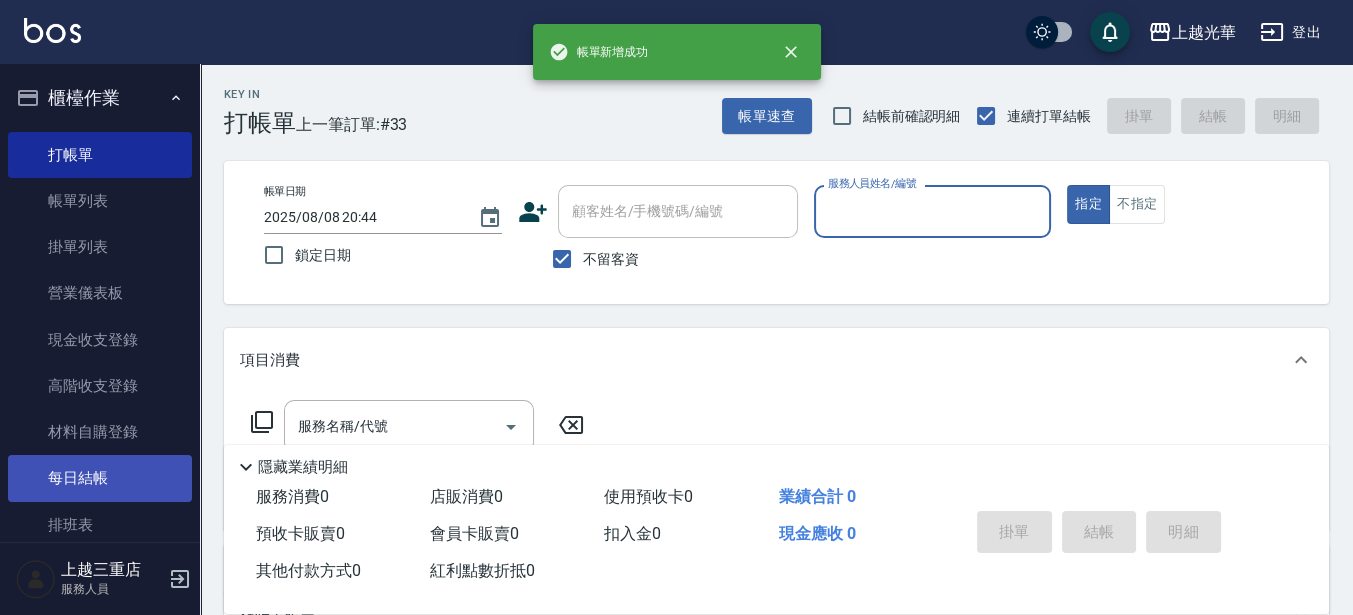 click on "每日結帳" at bounding box center (100, 478) 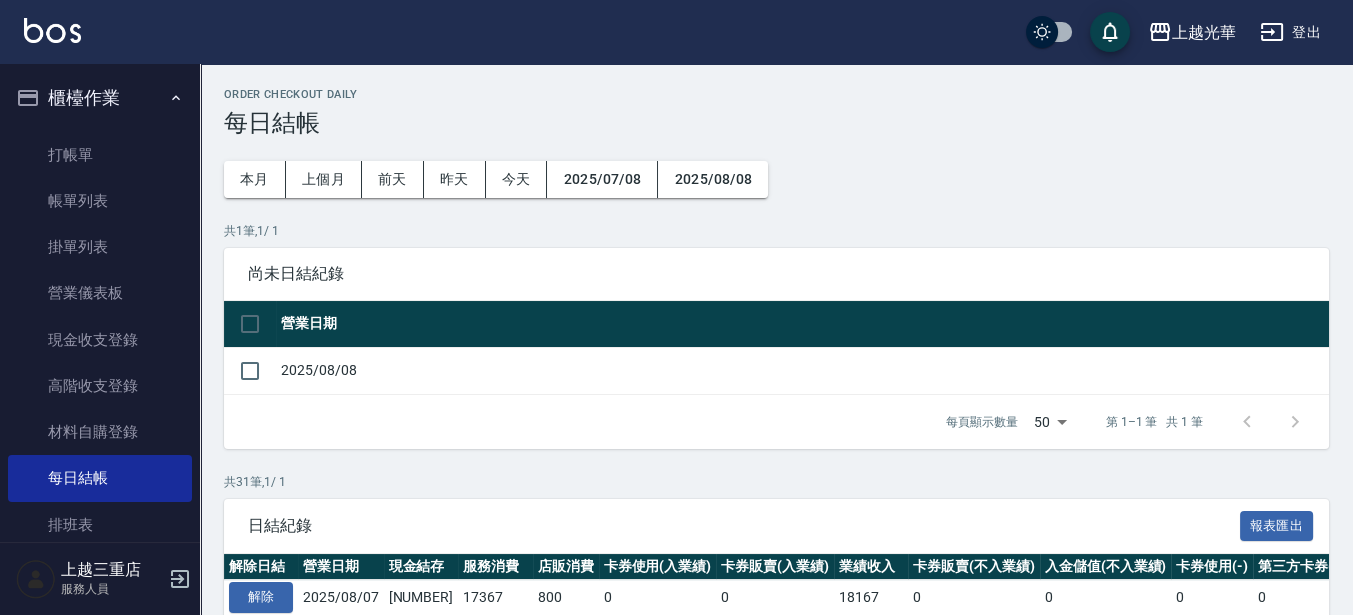click on "2025/08/08" at bounding box center (802, 370) 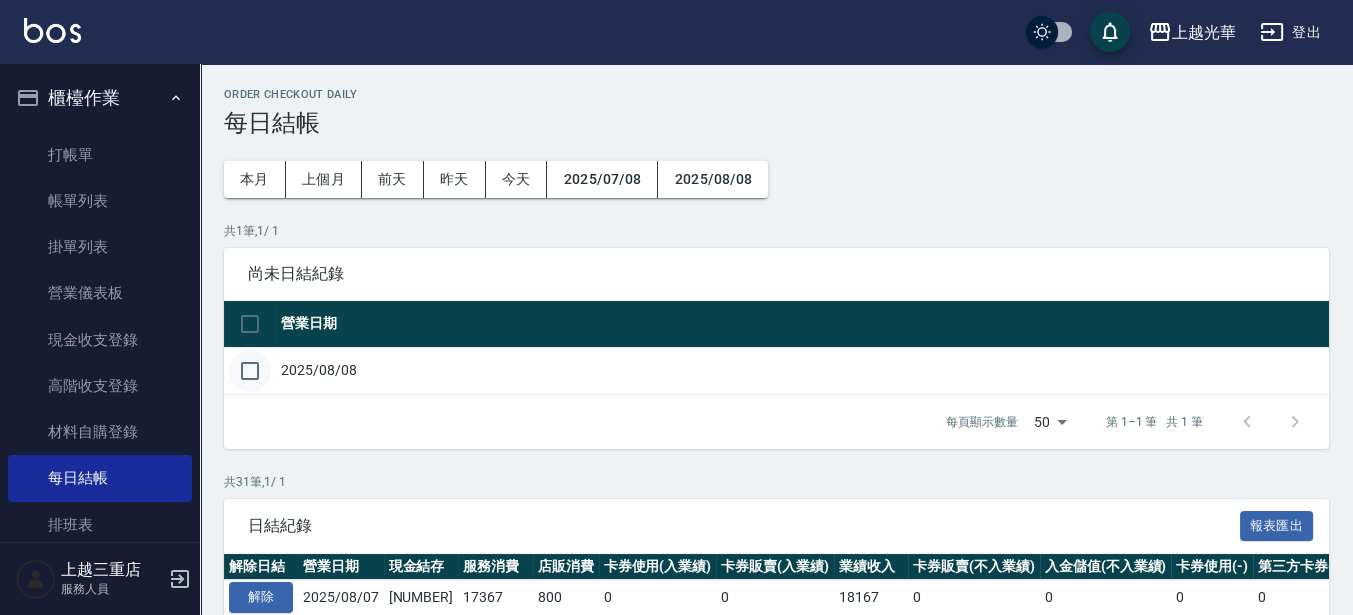 click at bounding box center [250, 371] 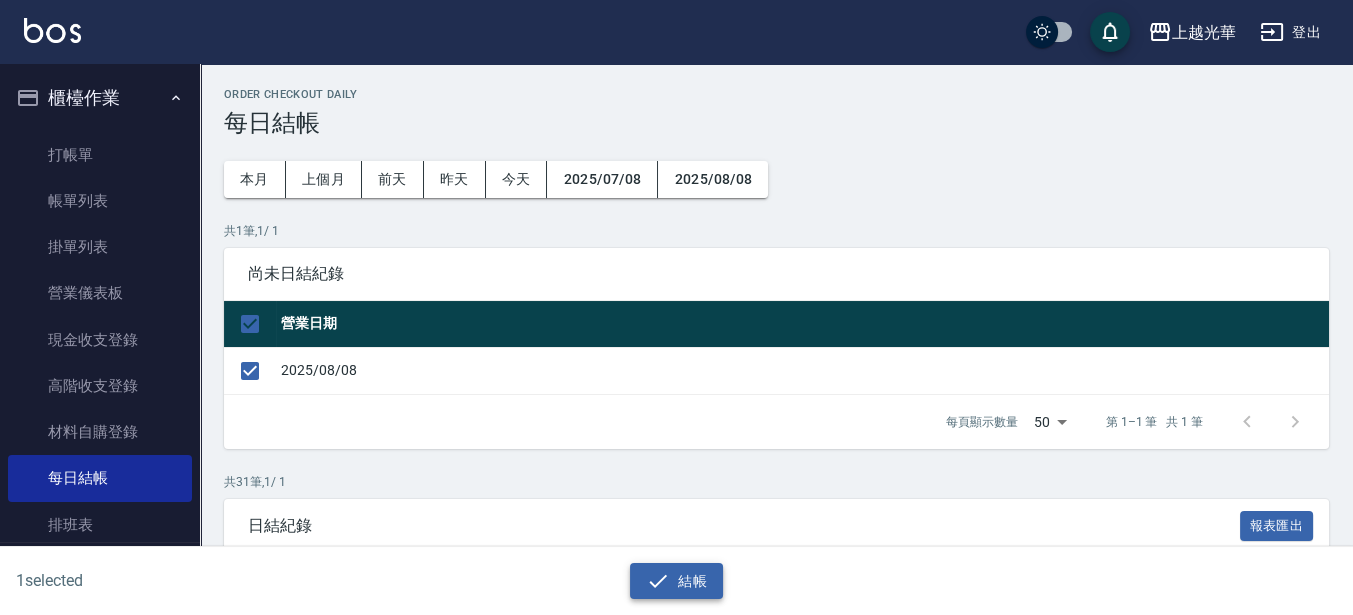 click on "結帳" at bounding box center [676, 581] 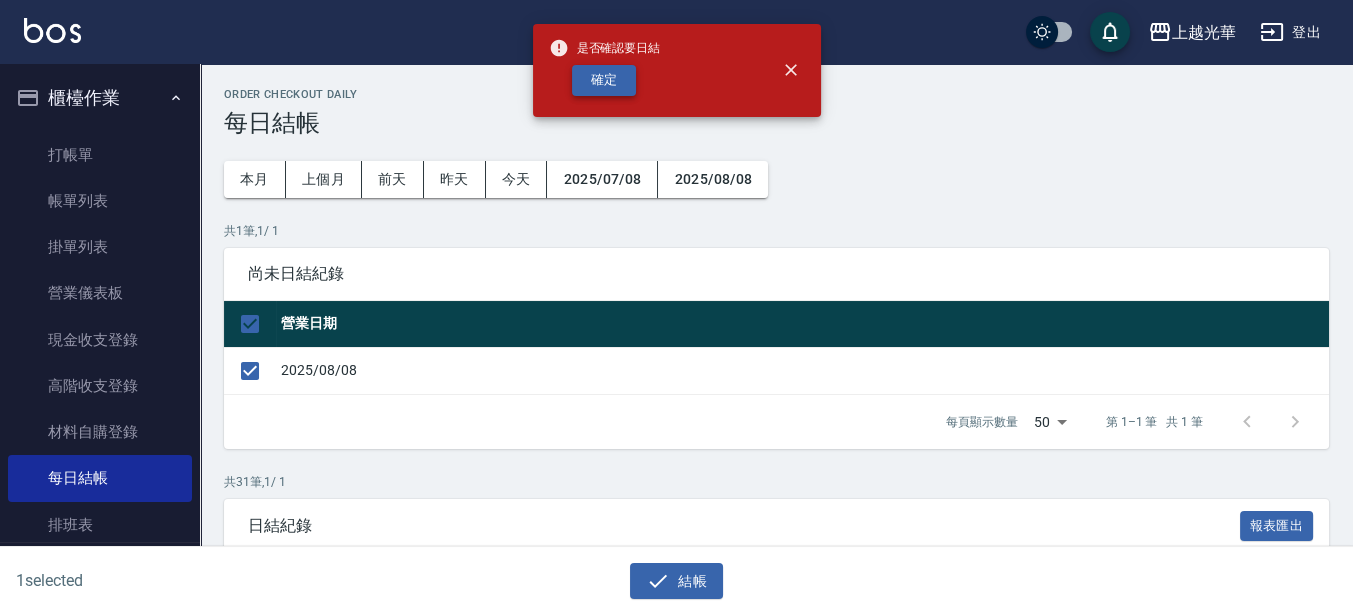click on "確定" at bounding box center (604, 80) 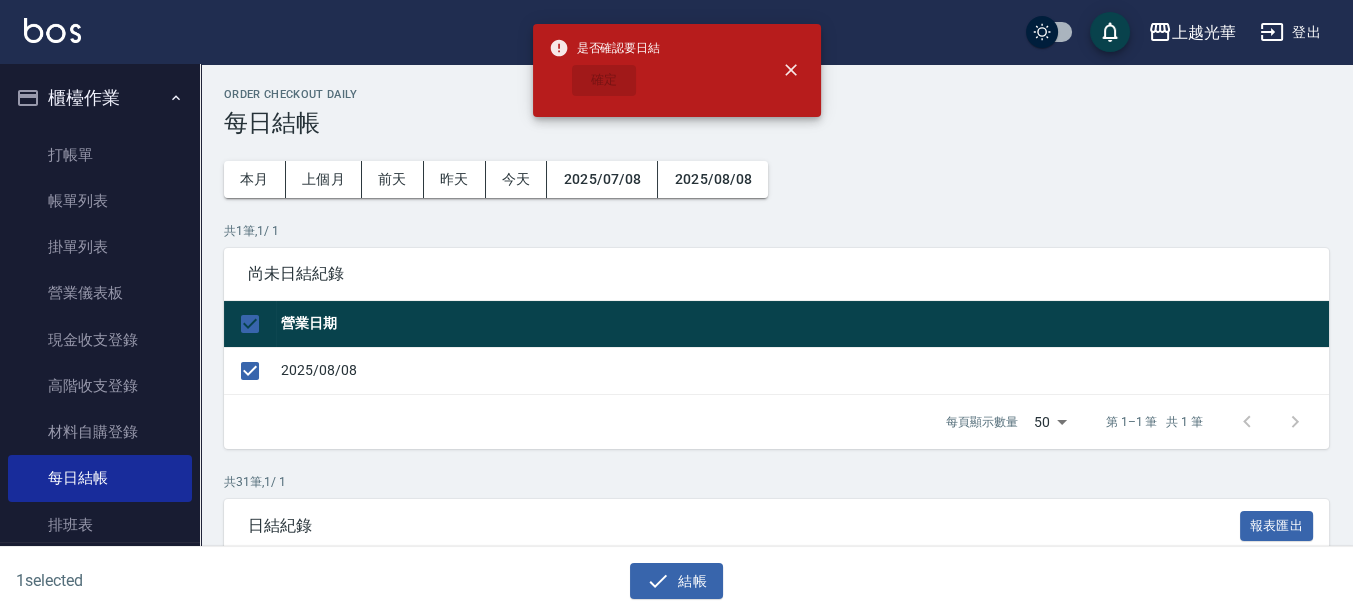 checkbox on "false" 